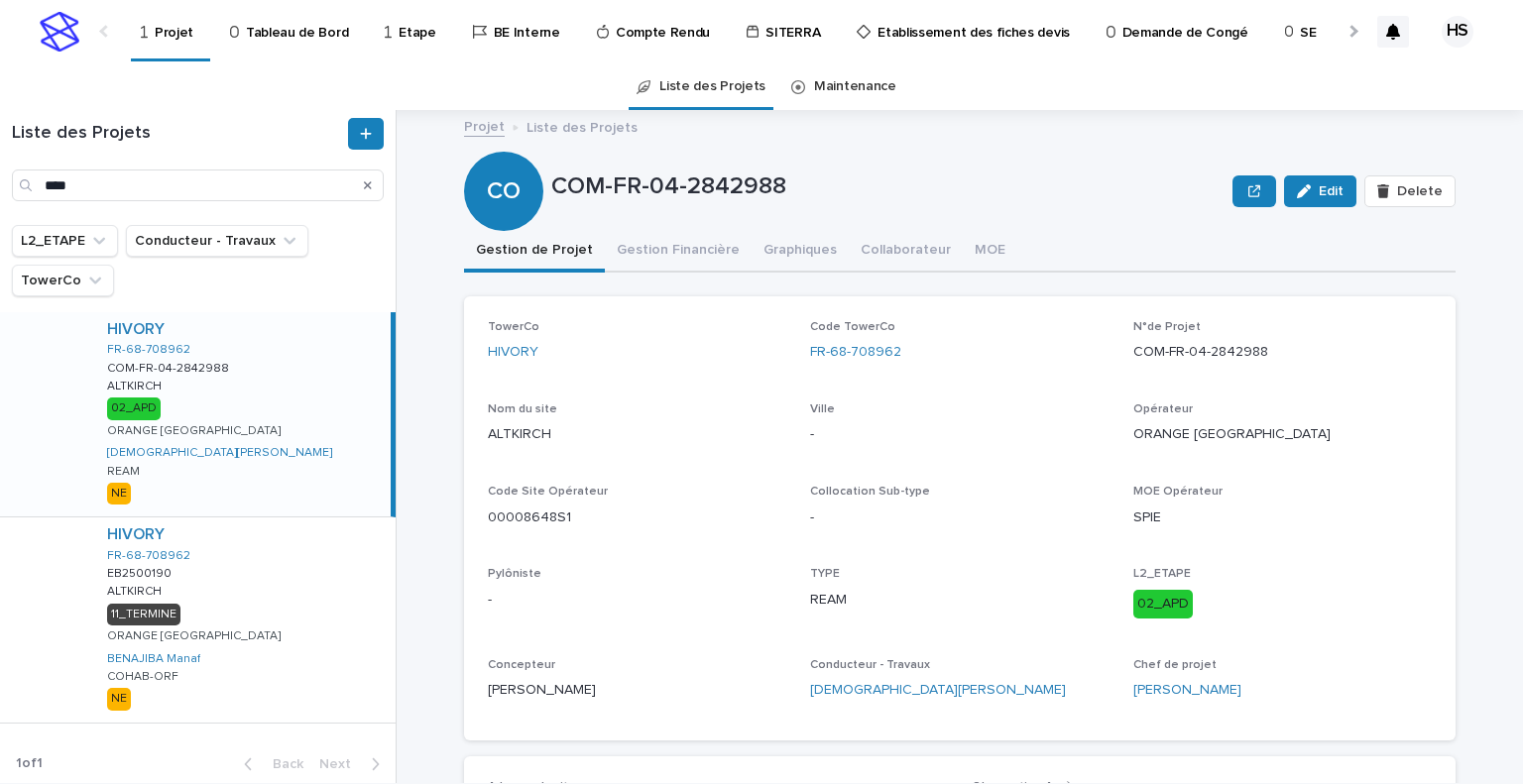 scroll, scrollTop: 0, scrollLeft: 0, axis: both 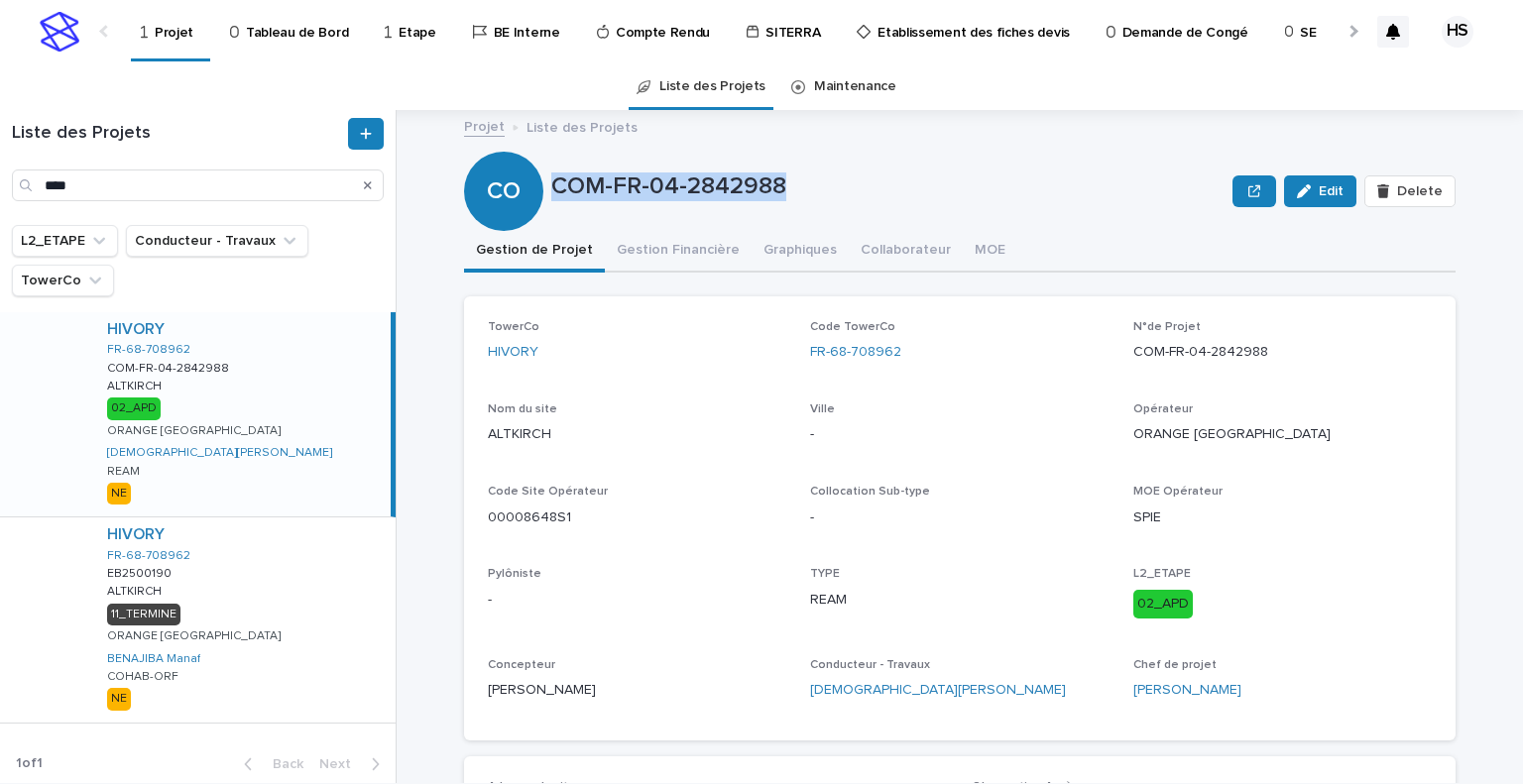 drag, startPoint x: 786, startPoint y: 185, endPoint x: 550, endPoint y: 193, distance: 236.13555 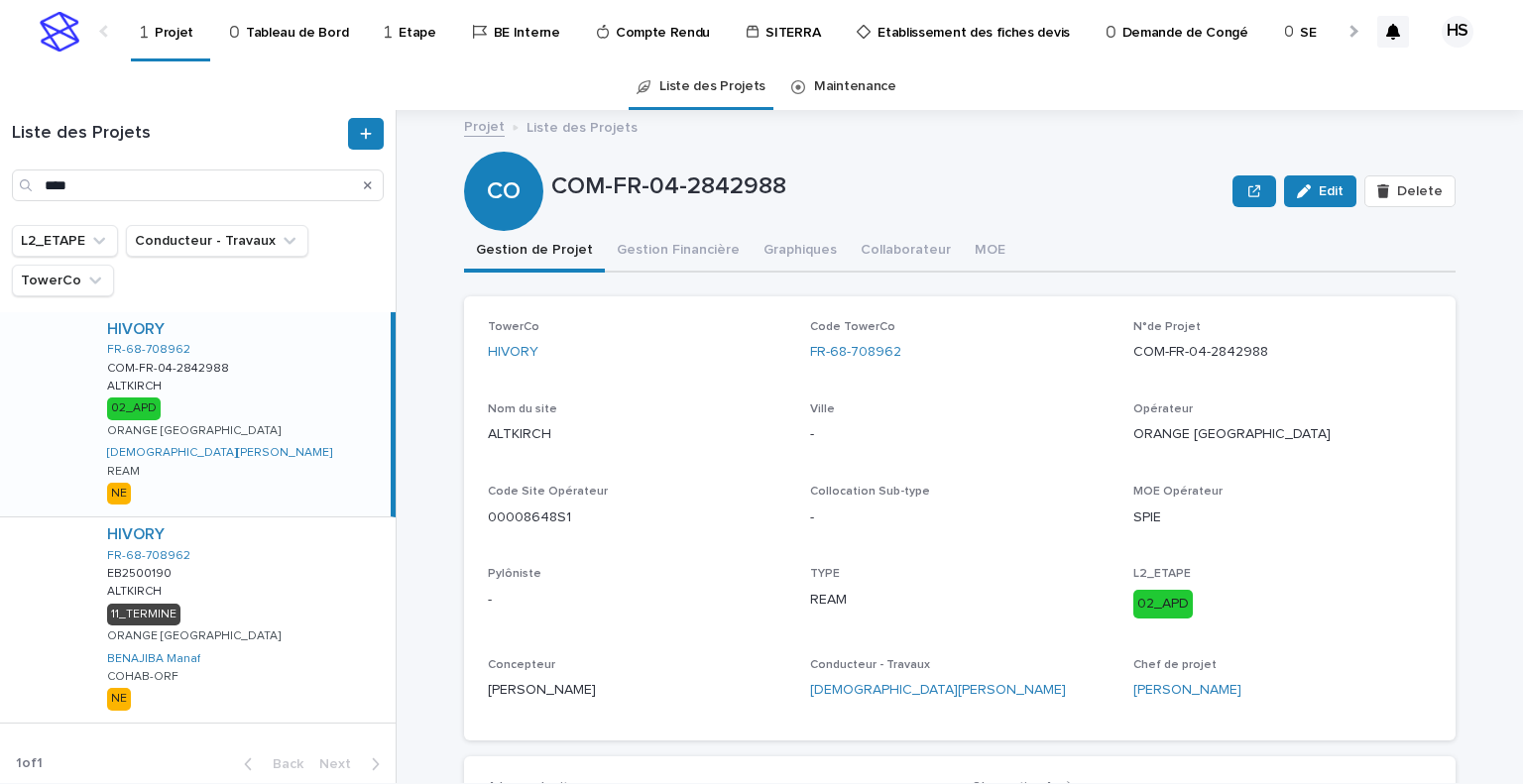 click on "FR-68-708962" at bounding box center (959, 352) 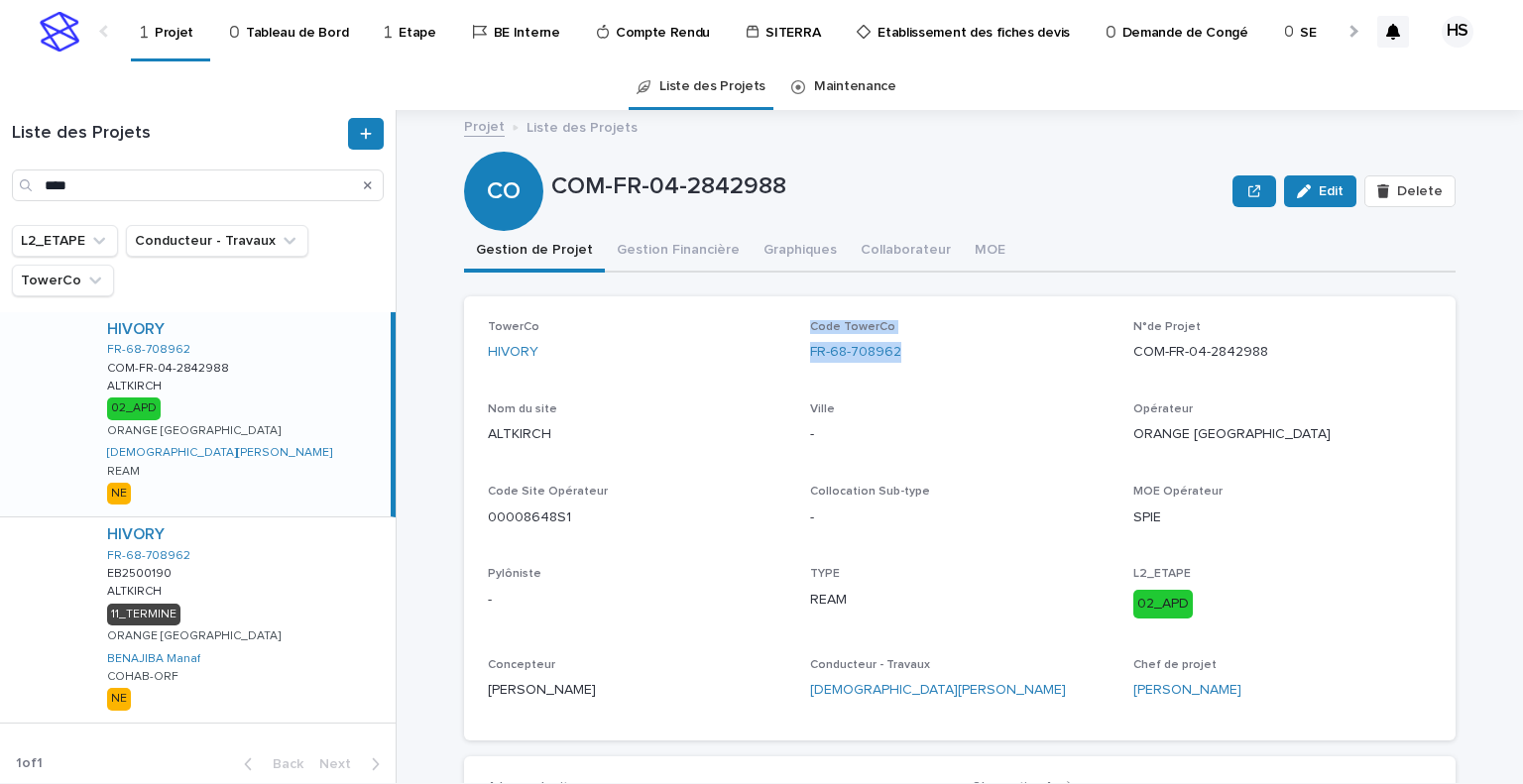 drag, startPoint x: 935, startPoint y: 360, endPoint x: 788, endPoint y: 386, distance: 149.28161 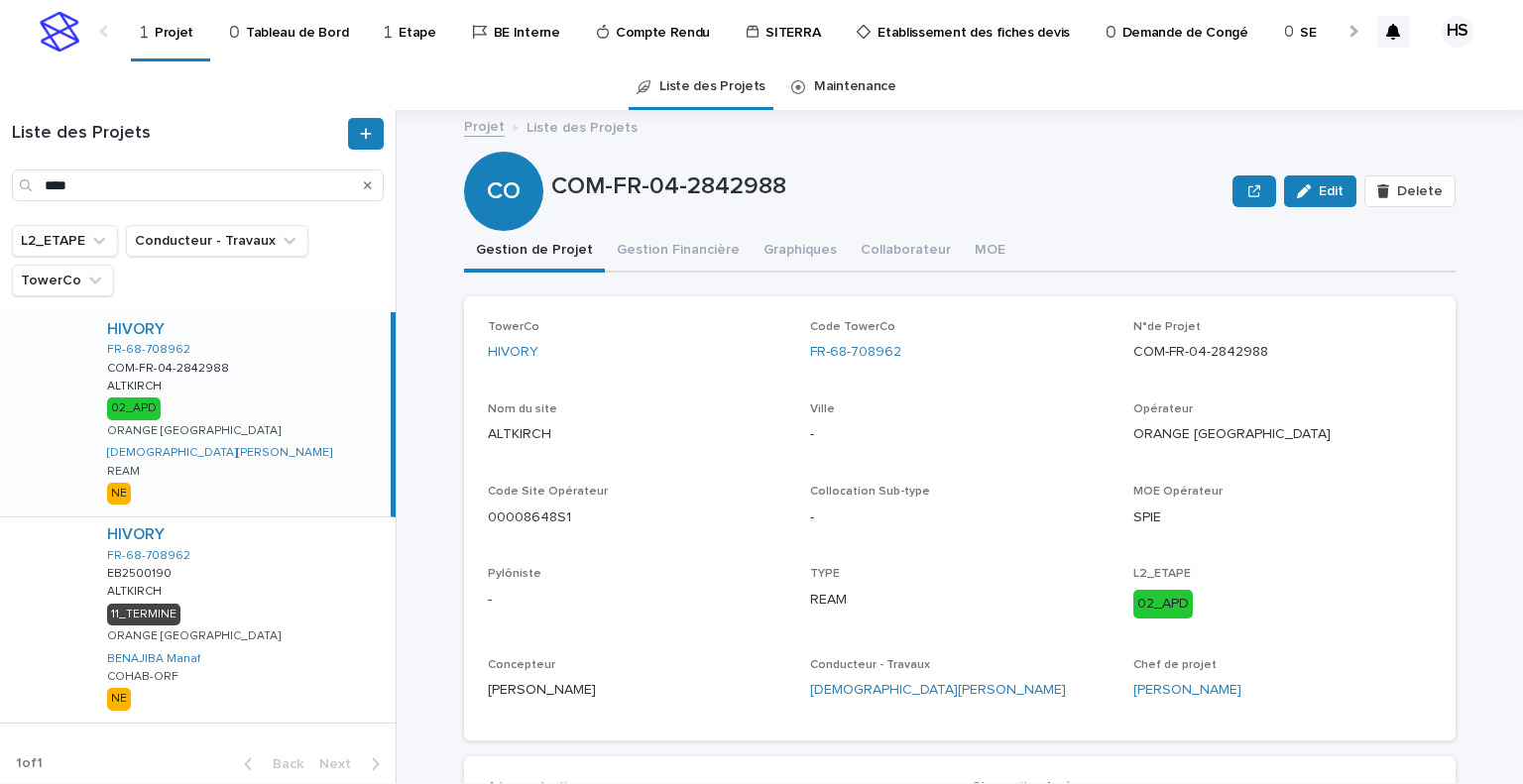 click on "TowerCo HIVORY   Code TowerCo FR-68-708962   N°de Projet COM-FR-04-2842988 Nom du site [GEOGRAPHIC_DATA] ORANGE [GEOGRAPHIC_DATA] Code Site Opérateur 00008648S1 Collocation Sub-type - MOE Opérateur SPIE Pylôniste - TYPE REAM L2_ETAPE 02_APD Concepteur [PERSON_NAME] Conducteur - [PERSON_NAME]   Chef de projet [PERSON_NAME]" at bounding box center (960, 518) 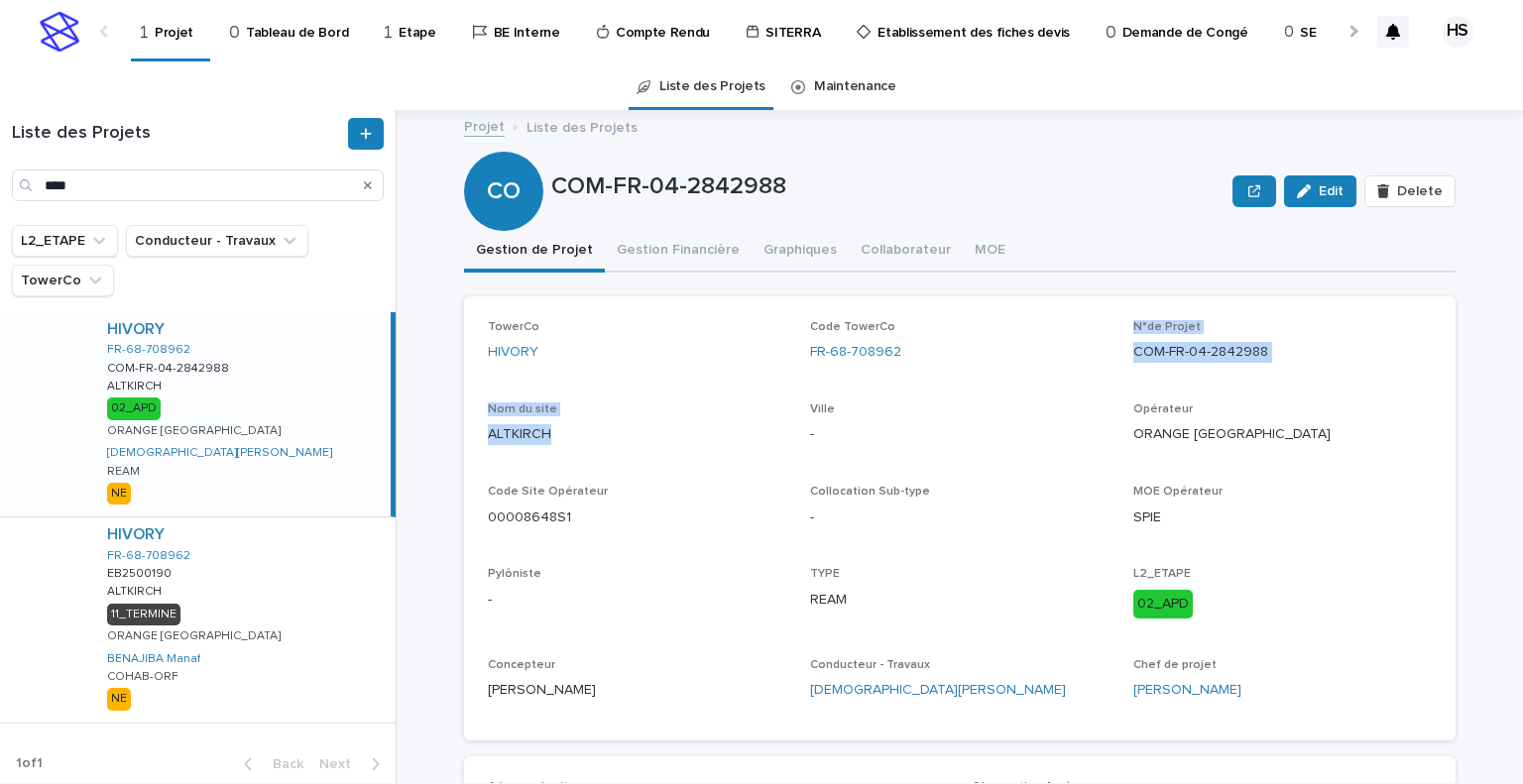 drag, startPoint x: 920, startPoint y: 374, endPoint x: 797, endPoint y: 391, distance: 124.1692 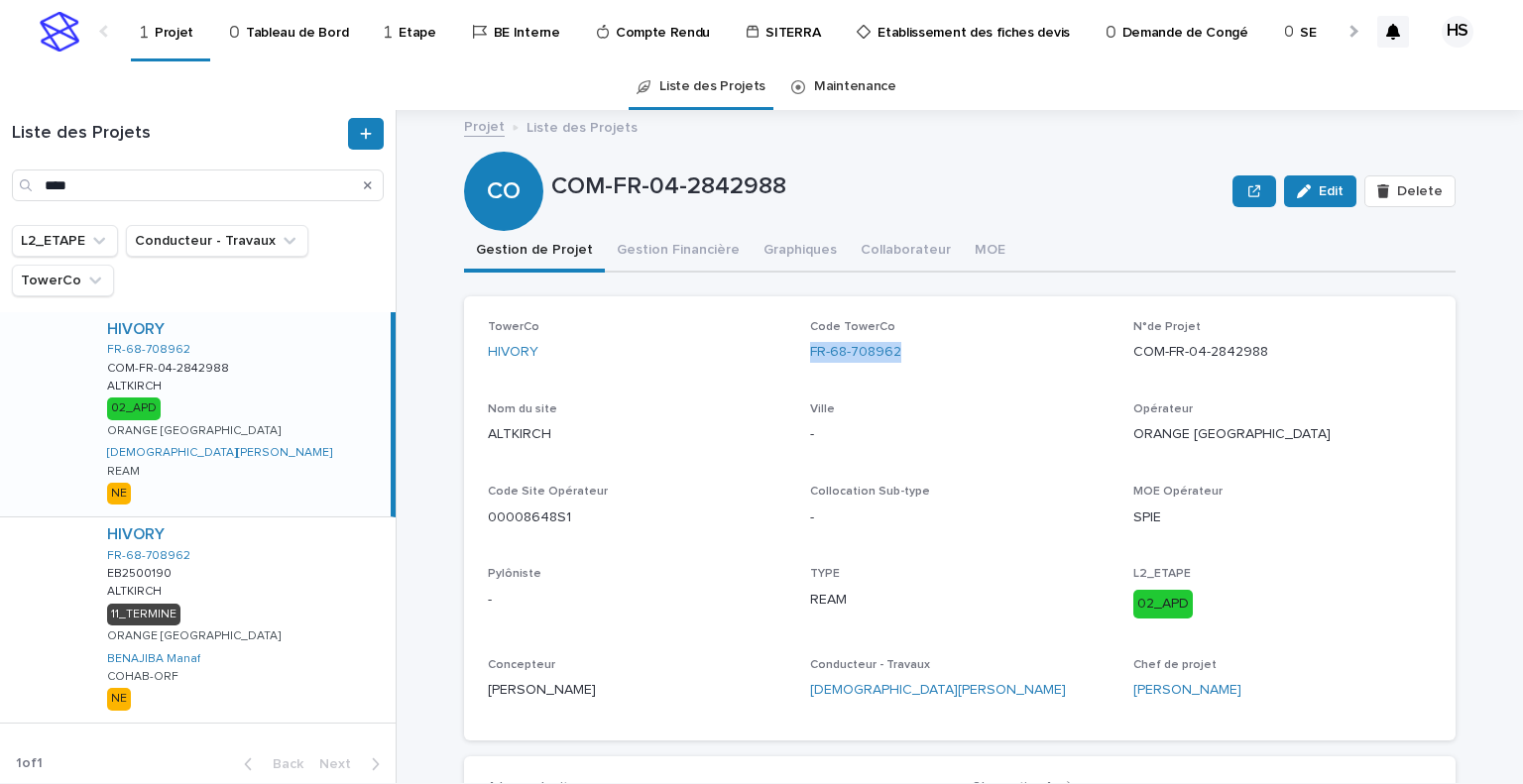 drag, startPoint x: 920, startPoint y: 367, endPoint x: 805, endPoint y: 380, distance: 115.73245 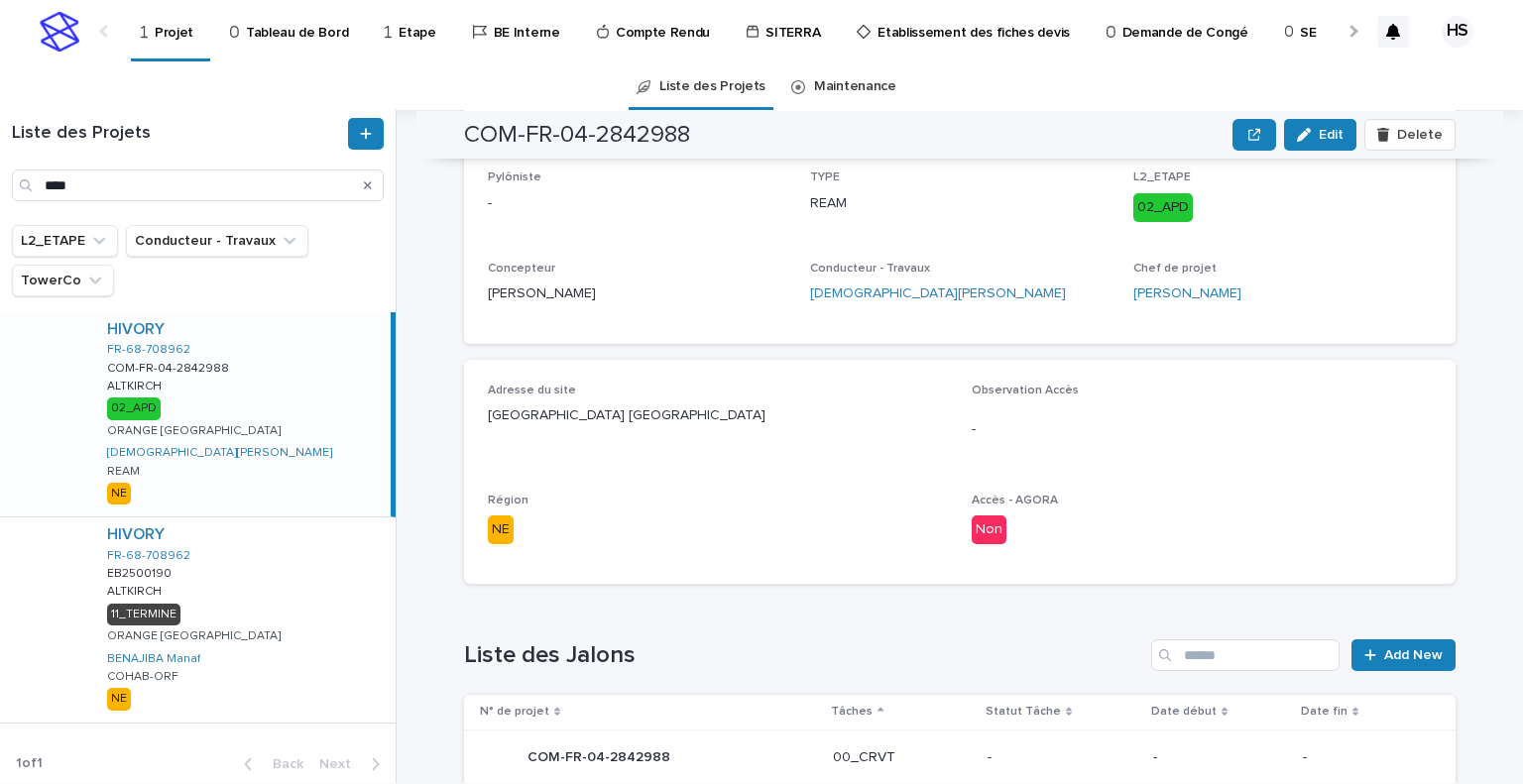 scroll, scrollTop: 694, scrollLeft: 0, axis: vertical 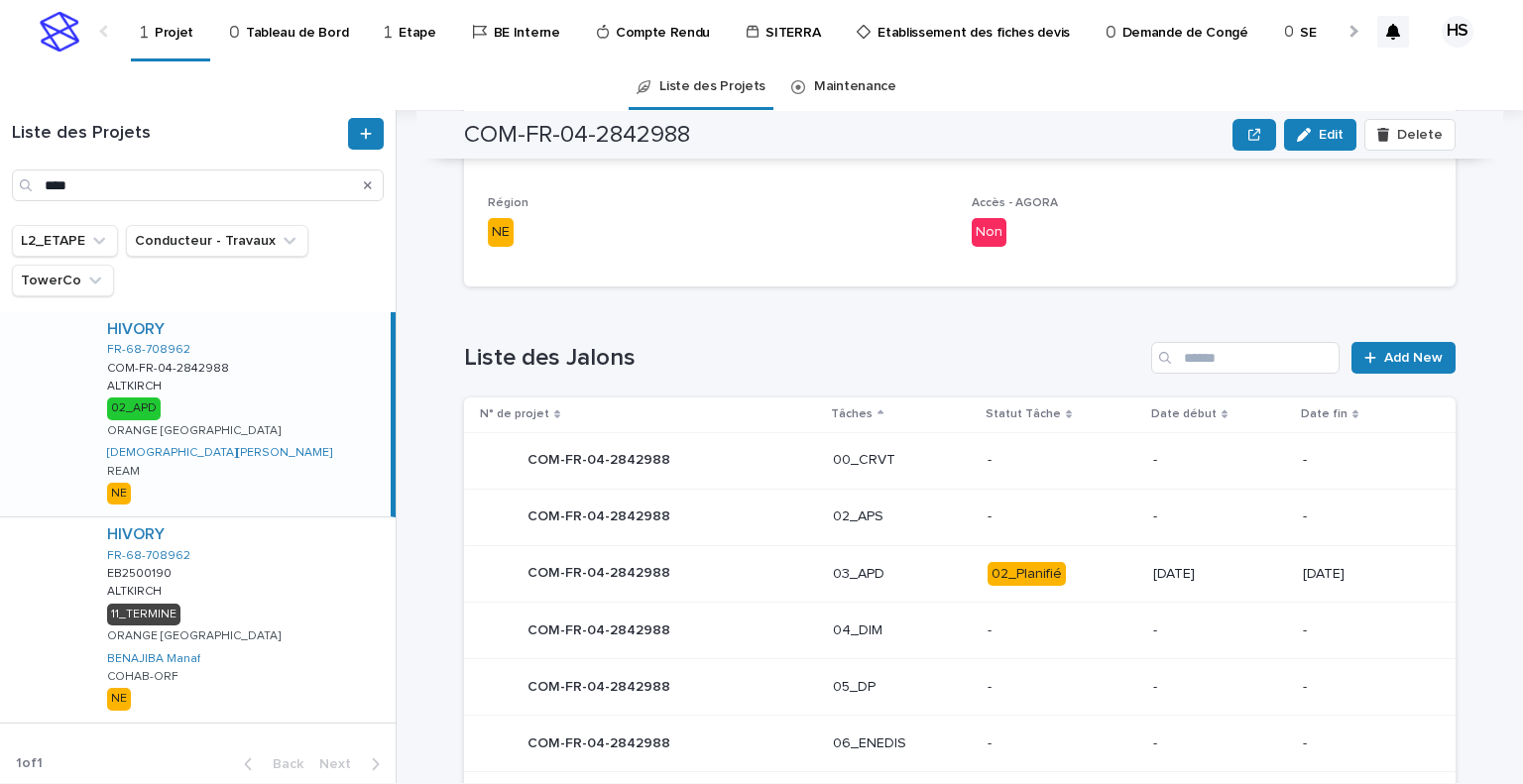 click on "03_APD" at bounding box center [901, 574] 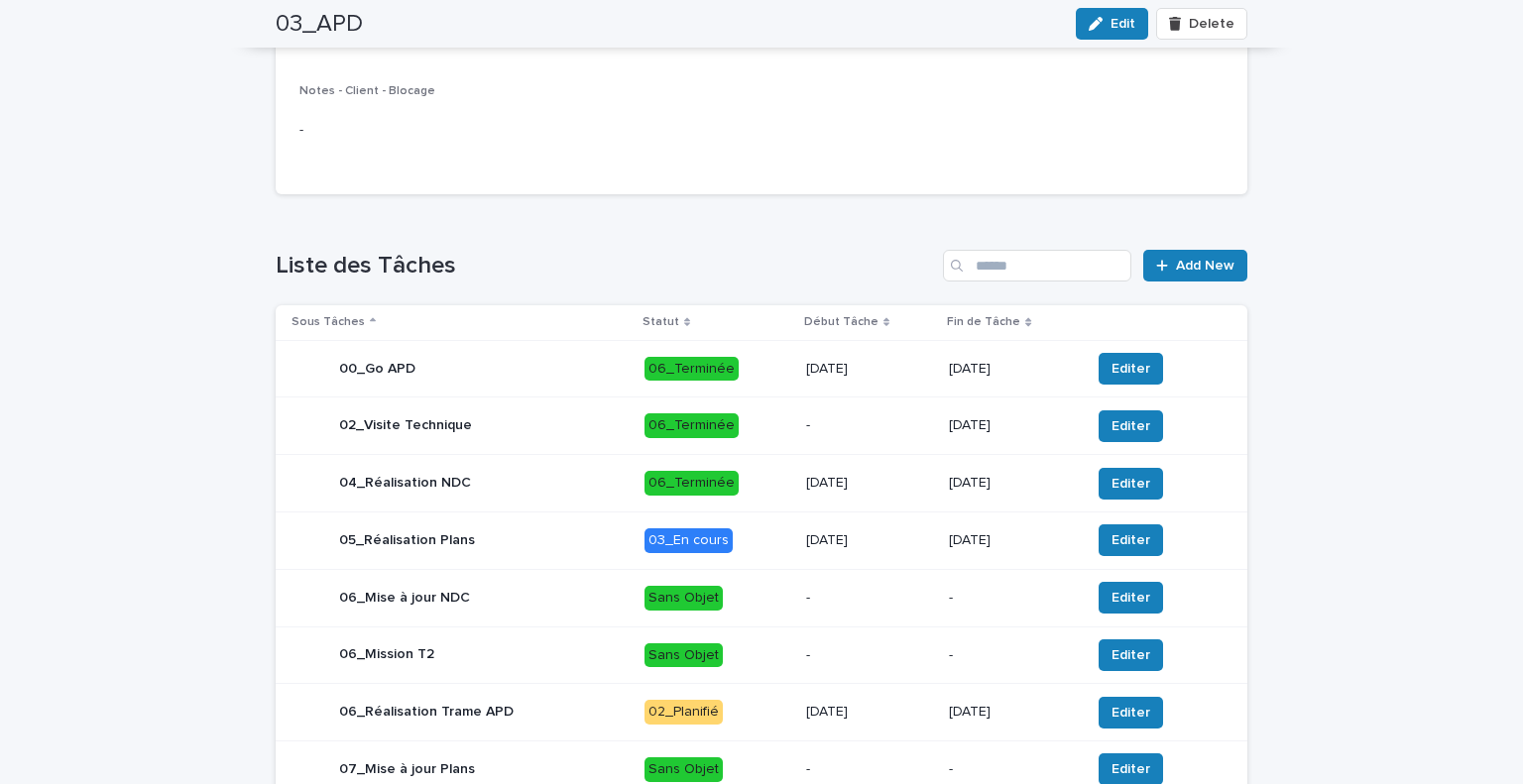 scroll, scrollTop: 646, scrollLeft: 0, axis: vertical 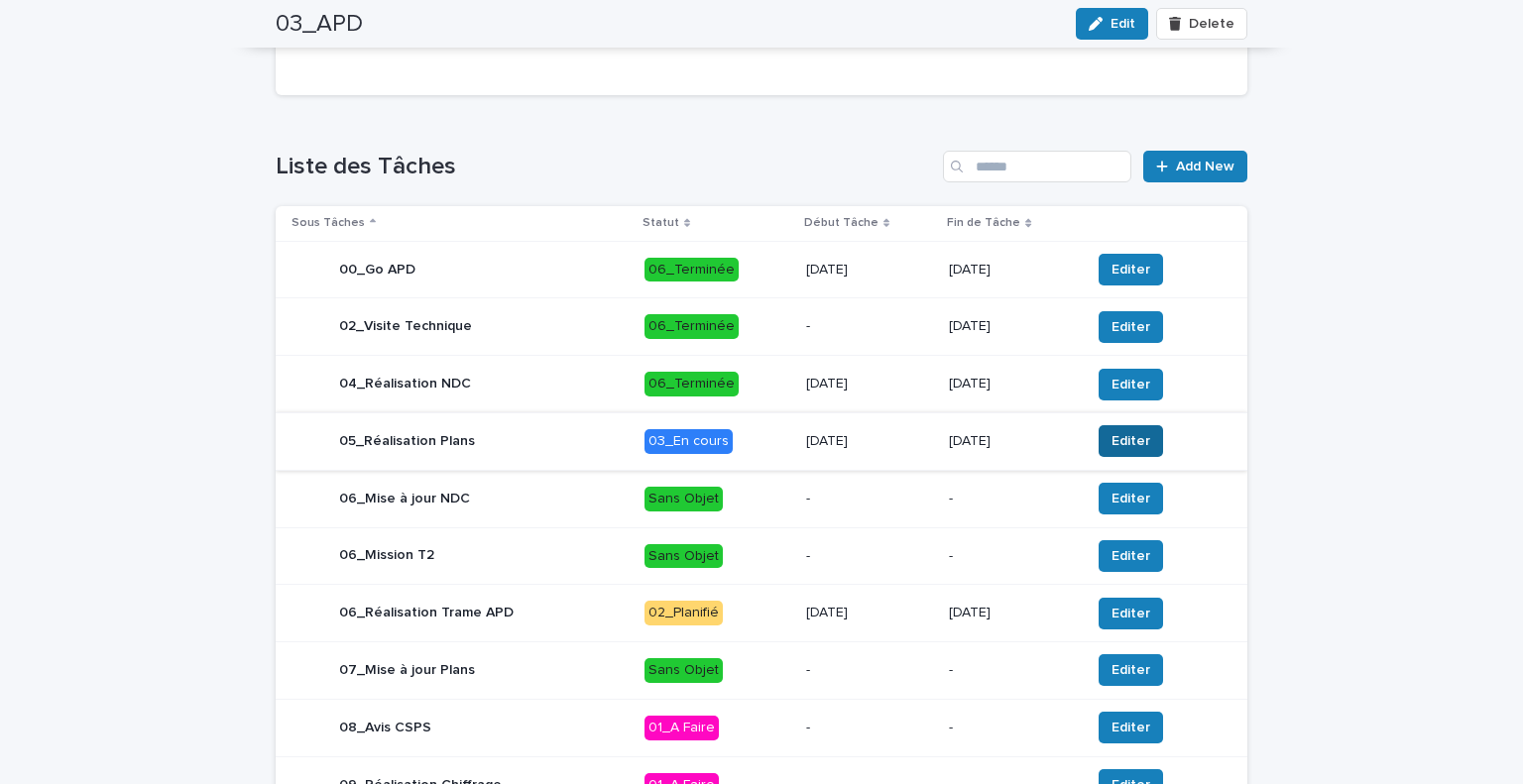 click on "Editer" at bounding box center (1130, 441) 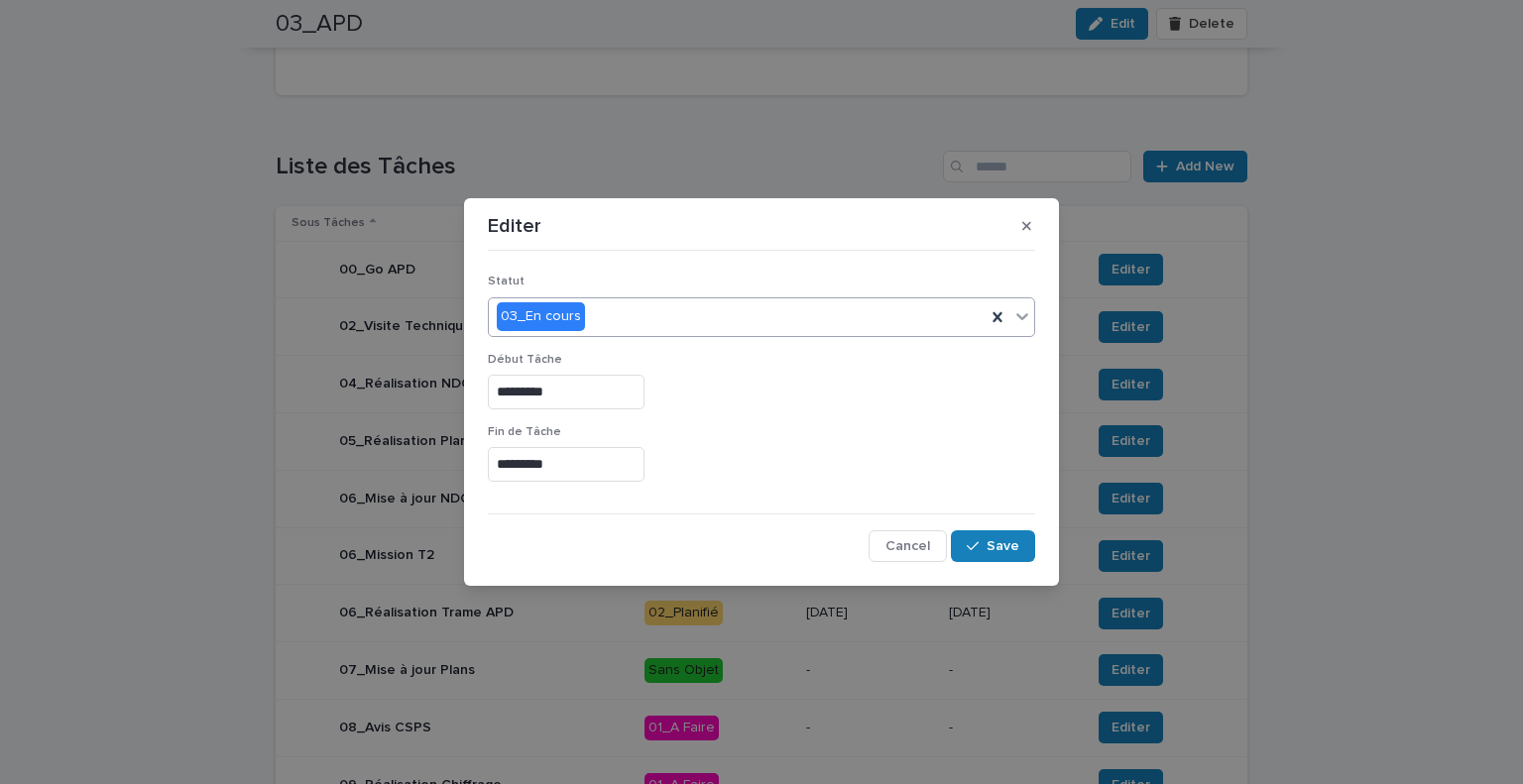 click on "03_En cours" at bounding box center [737, 316] 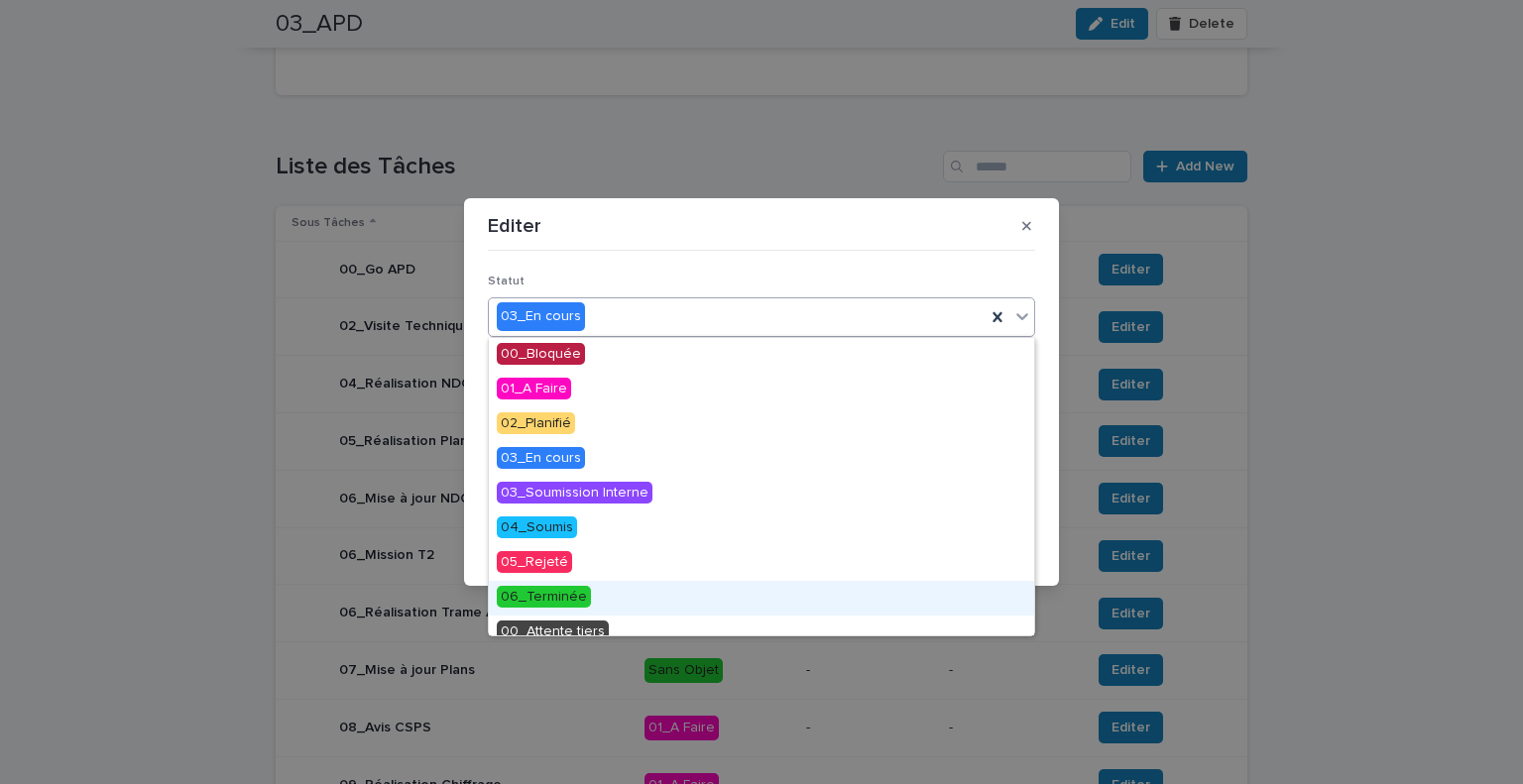 click on "06_Terminée" at bounding box center [543, 597] 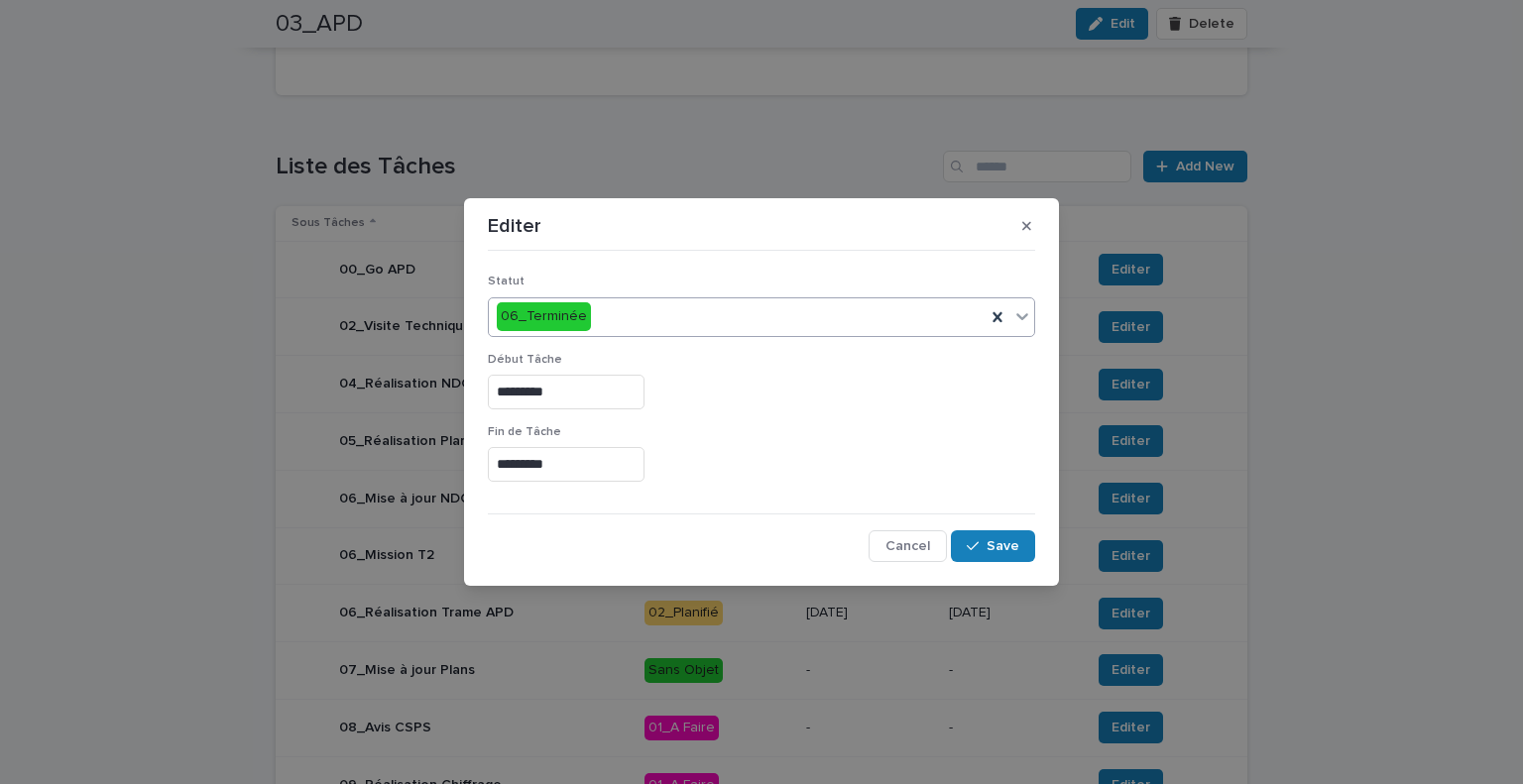 click on "*********" at bounding box center (566, 464) 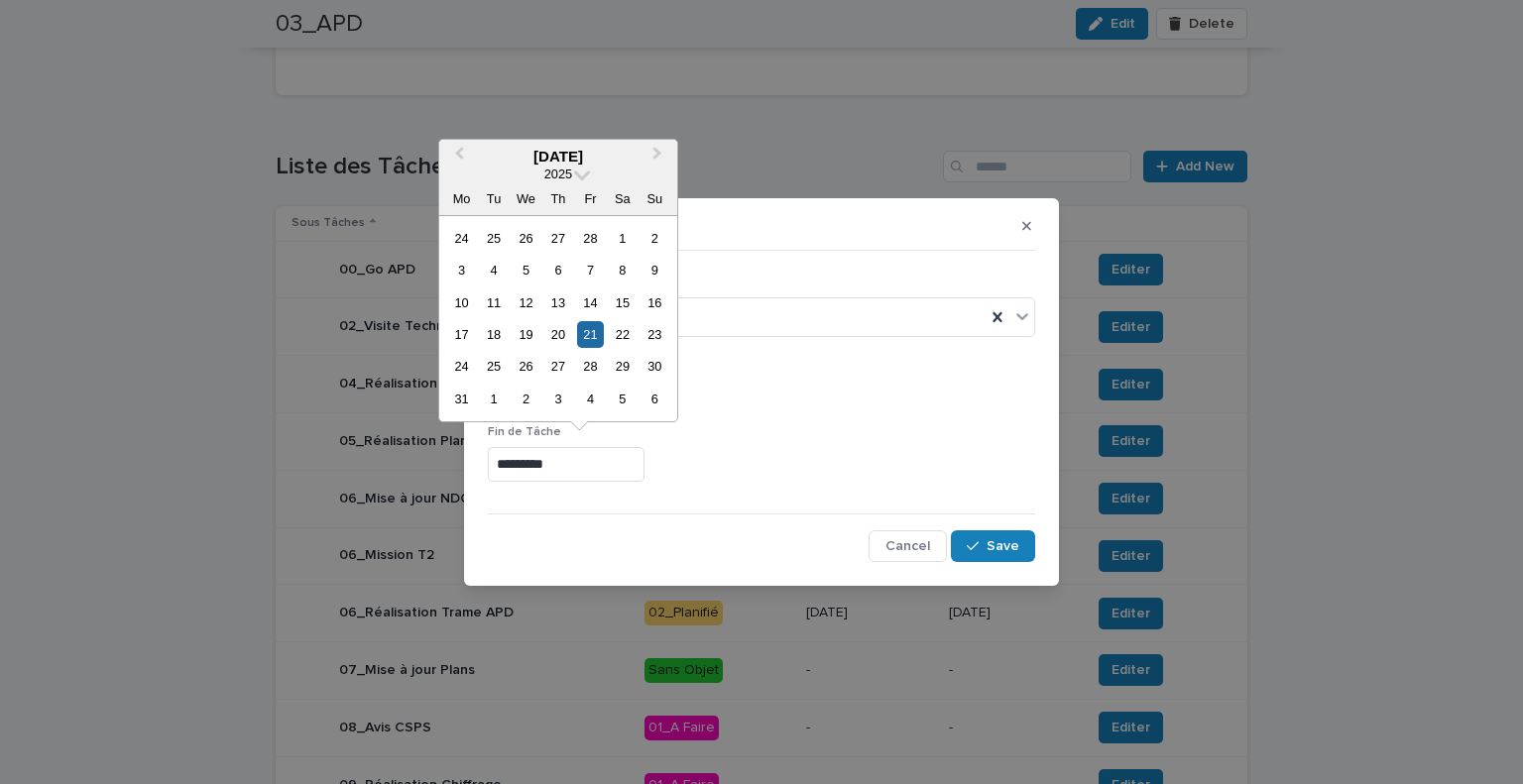 drag, startPoint x: 577, startPoint y: 472, endPoint x: 373, endPoint y: 460, distance: 204.35264 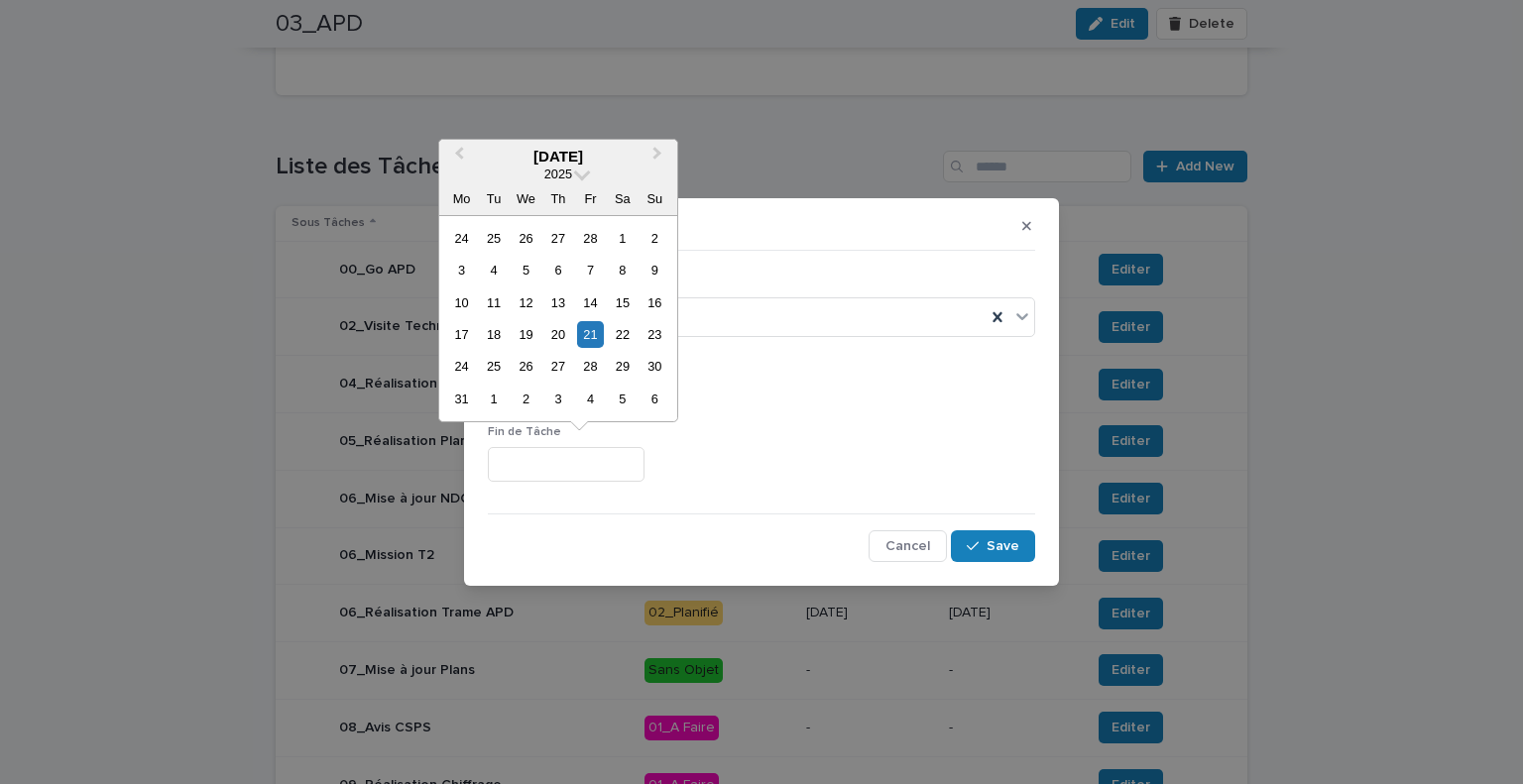 click at bounding box center [566, 464] 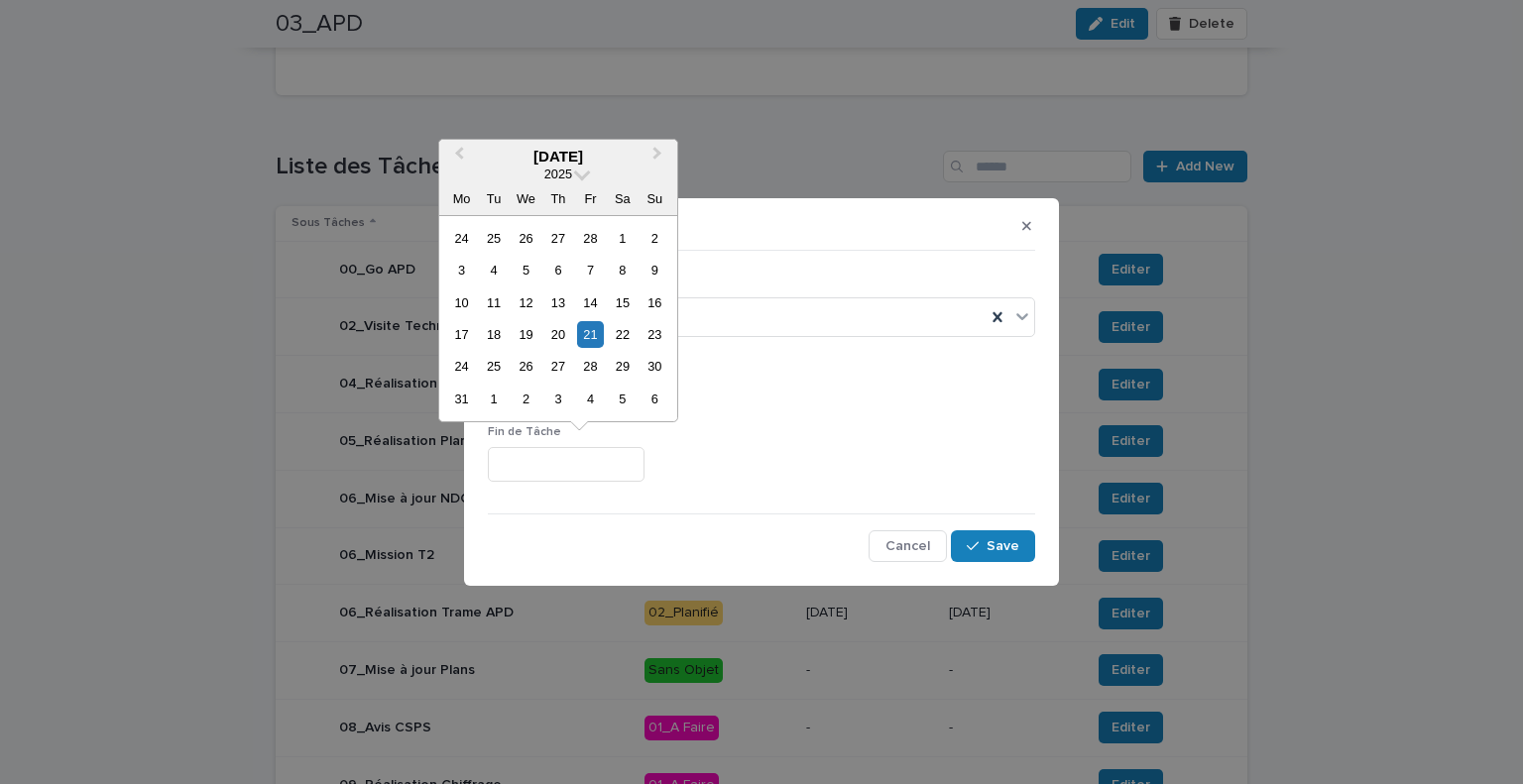 click at bounding box center (762, 464) 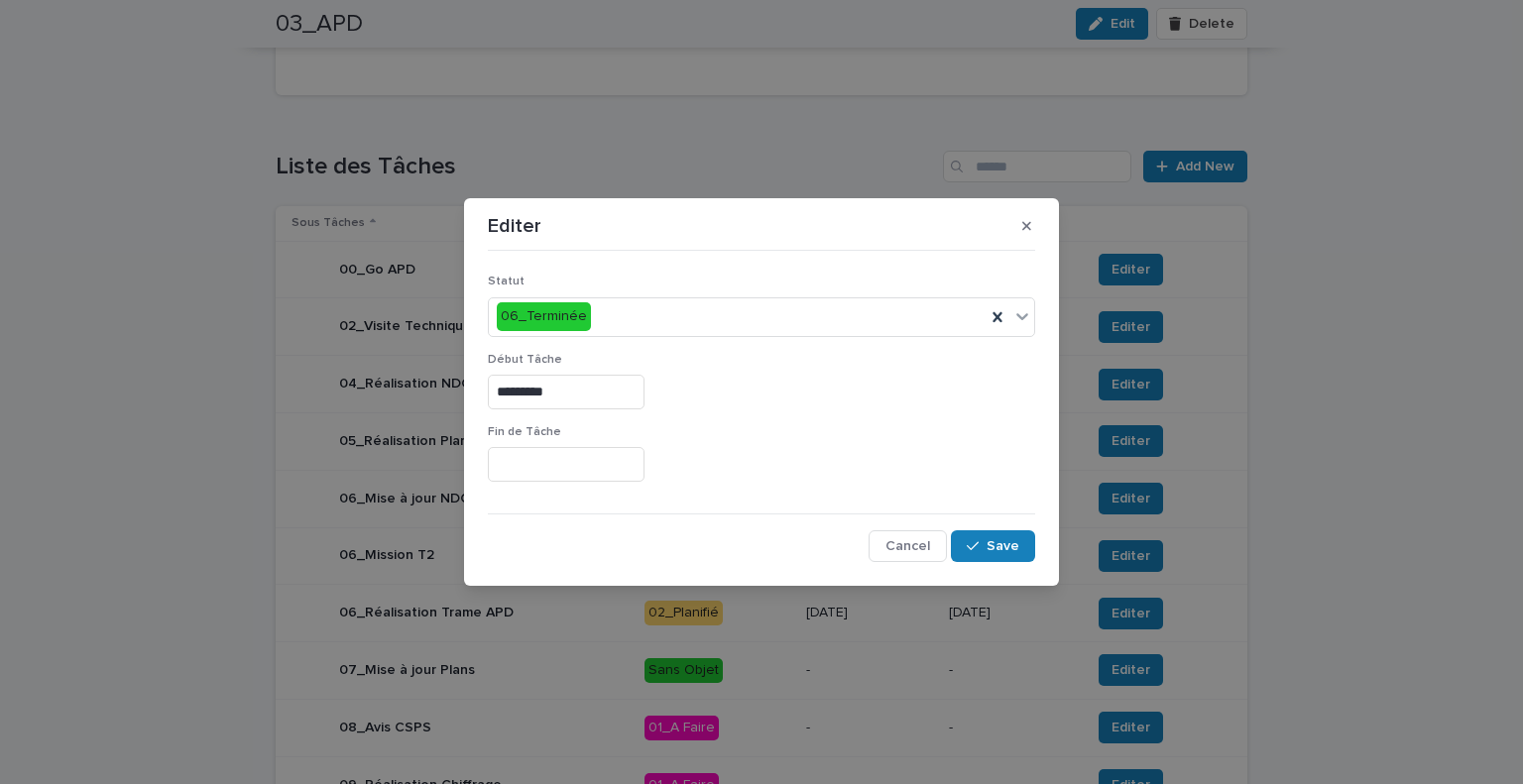 click at bounding box center (566, 464) 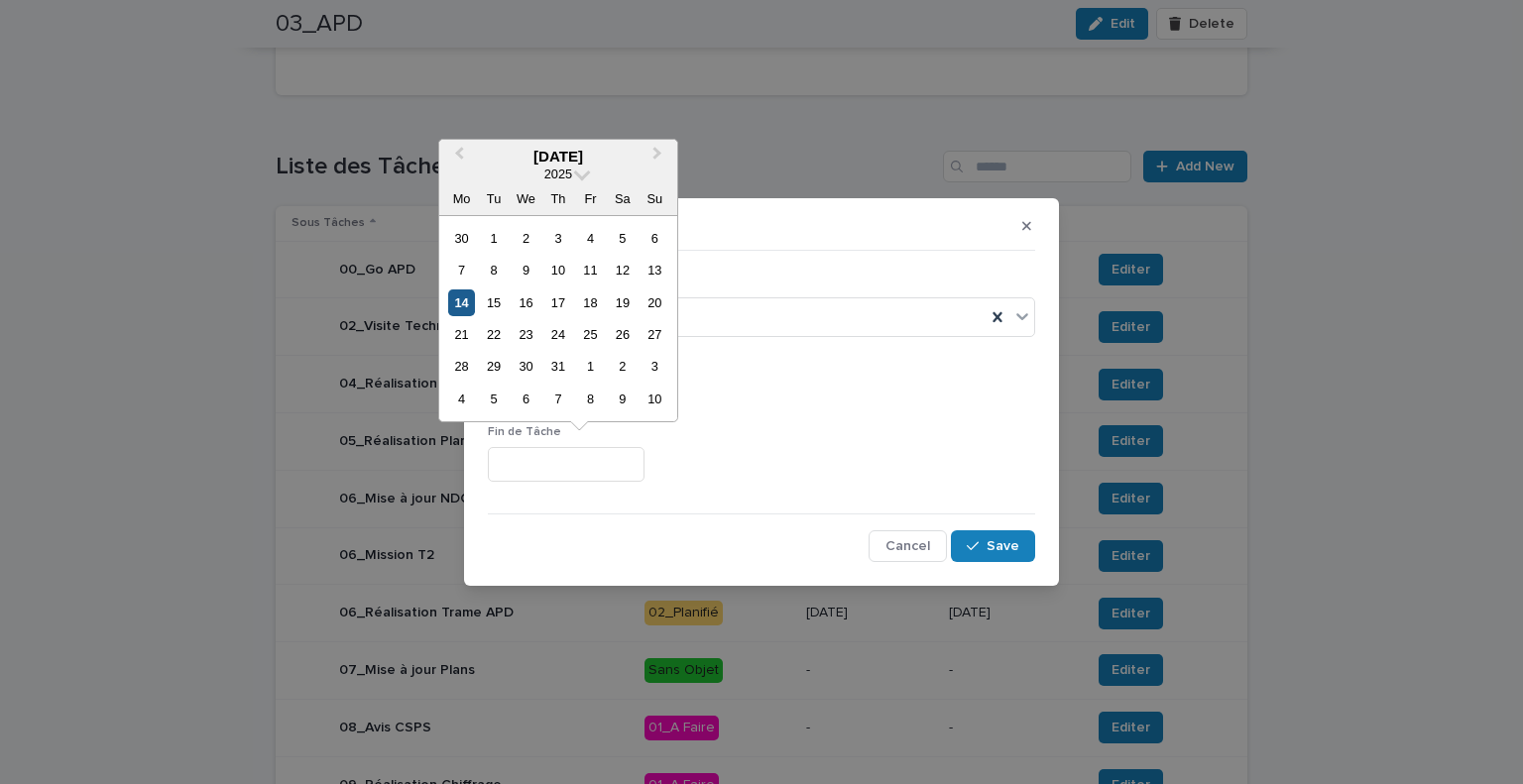 click on "14" at bounding box center (461, 302) 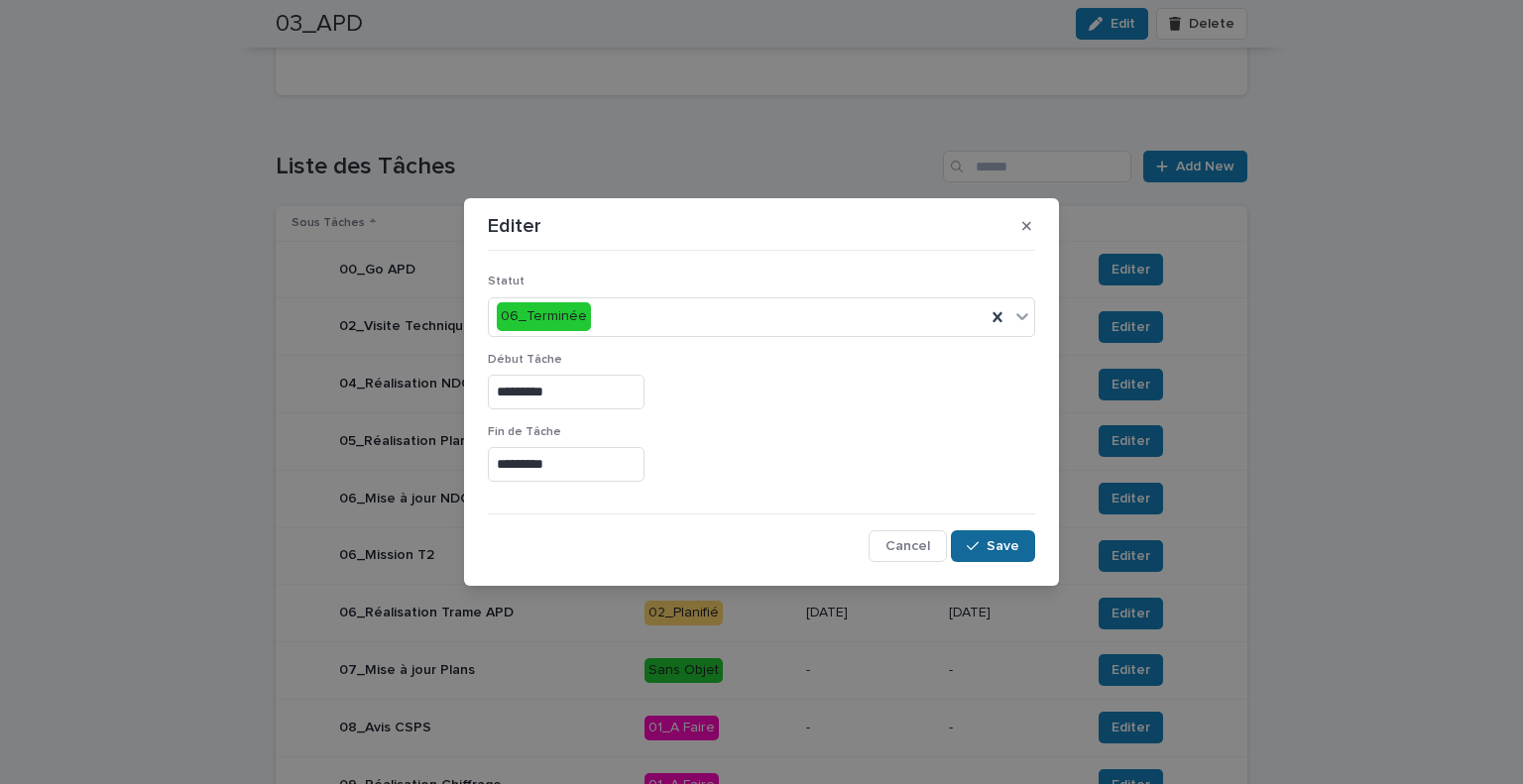 click on "Save" at bounding box center (1002, 546) 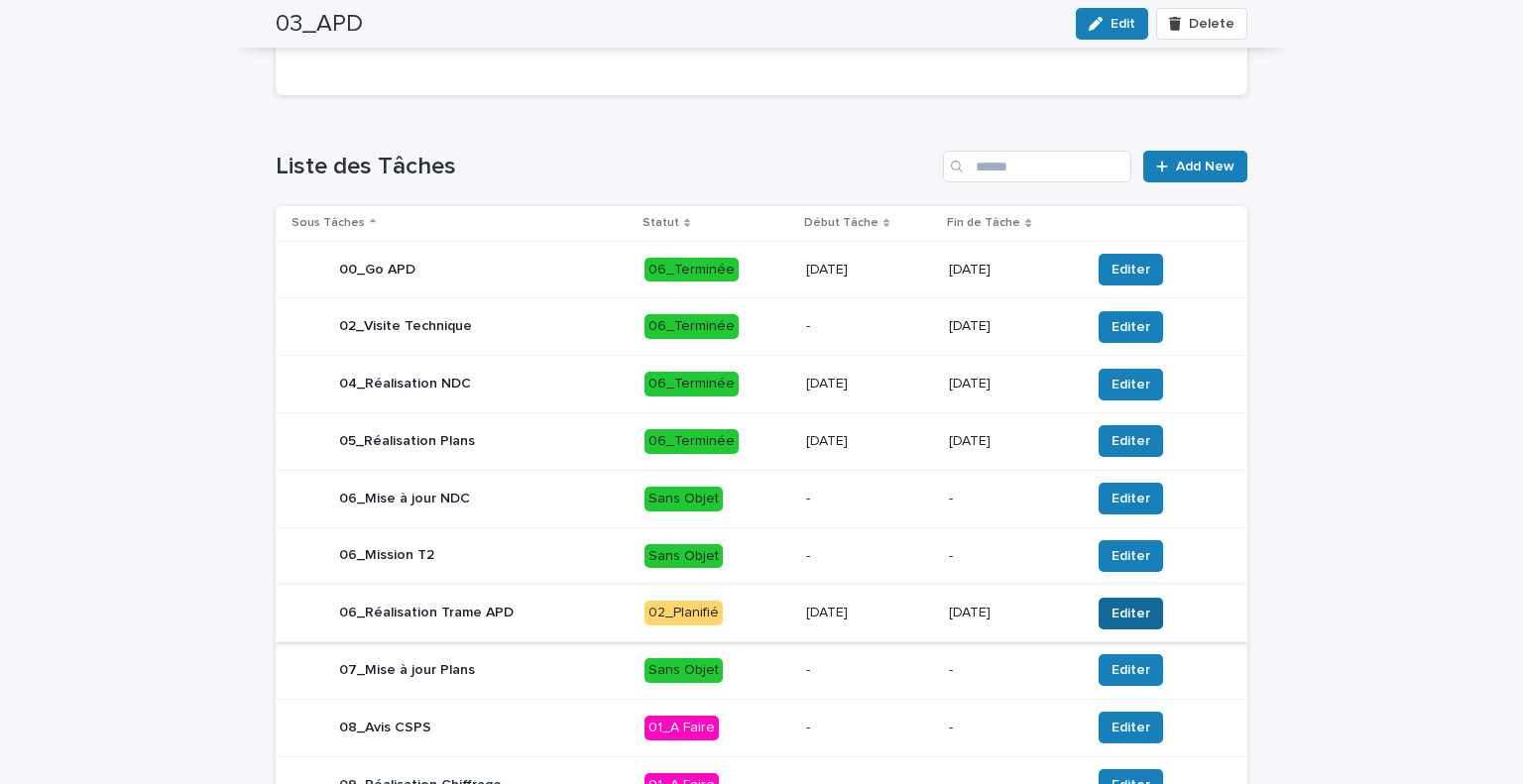 click on "Editer" at bounding box center (1130, 614) 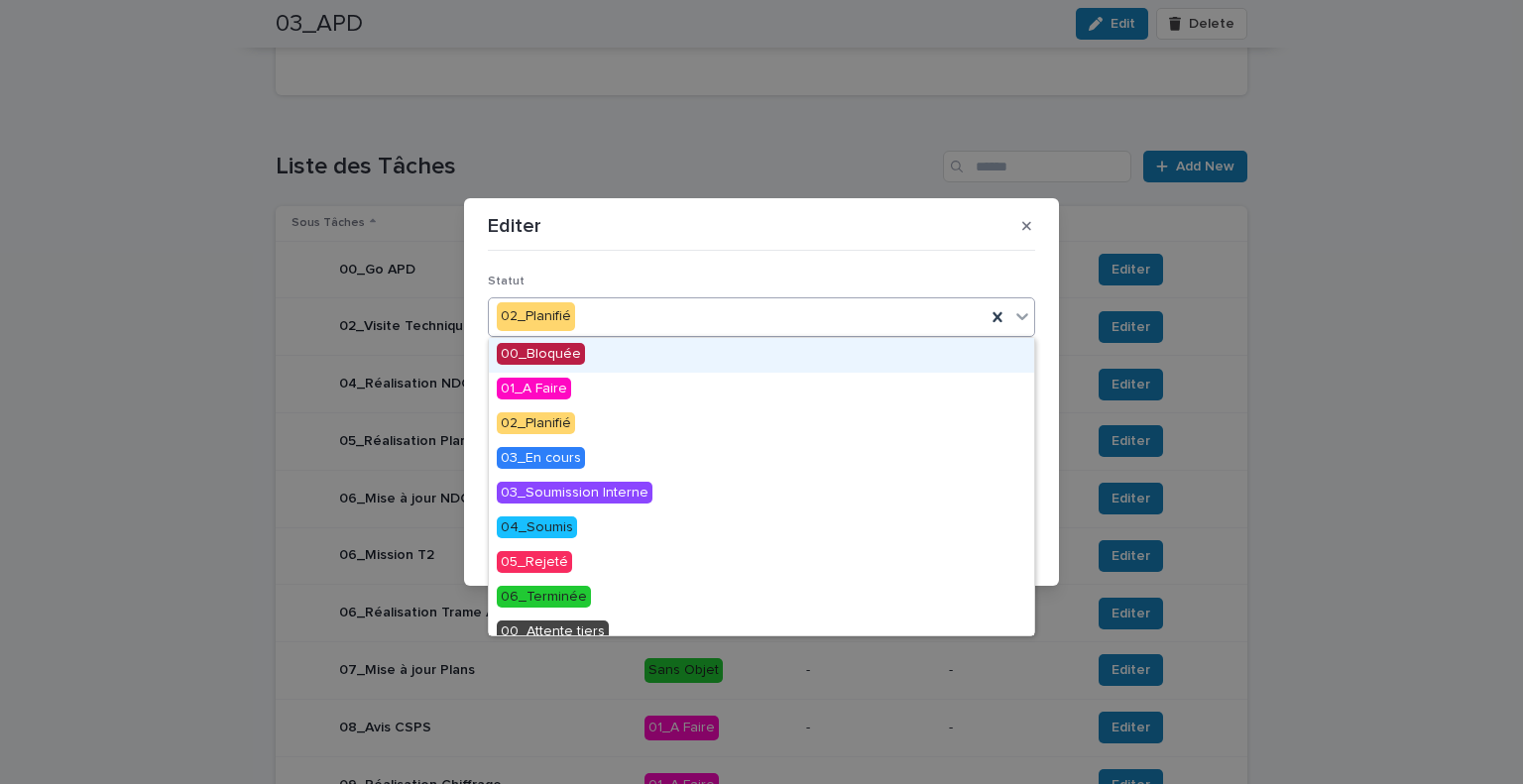 click on "02_Planifié" at bounding box center (737, 316) 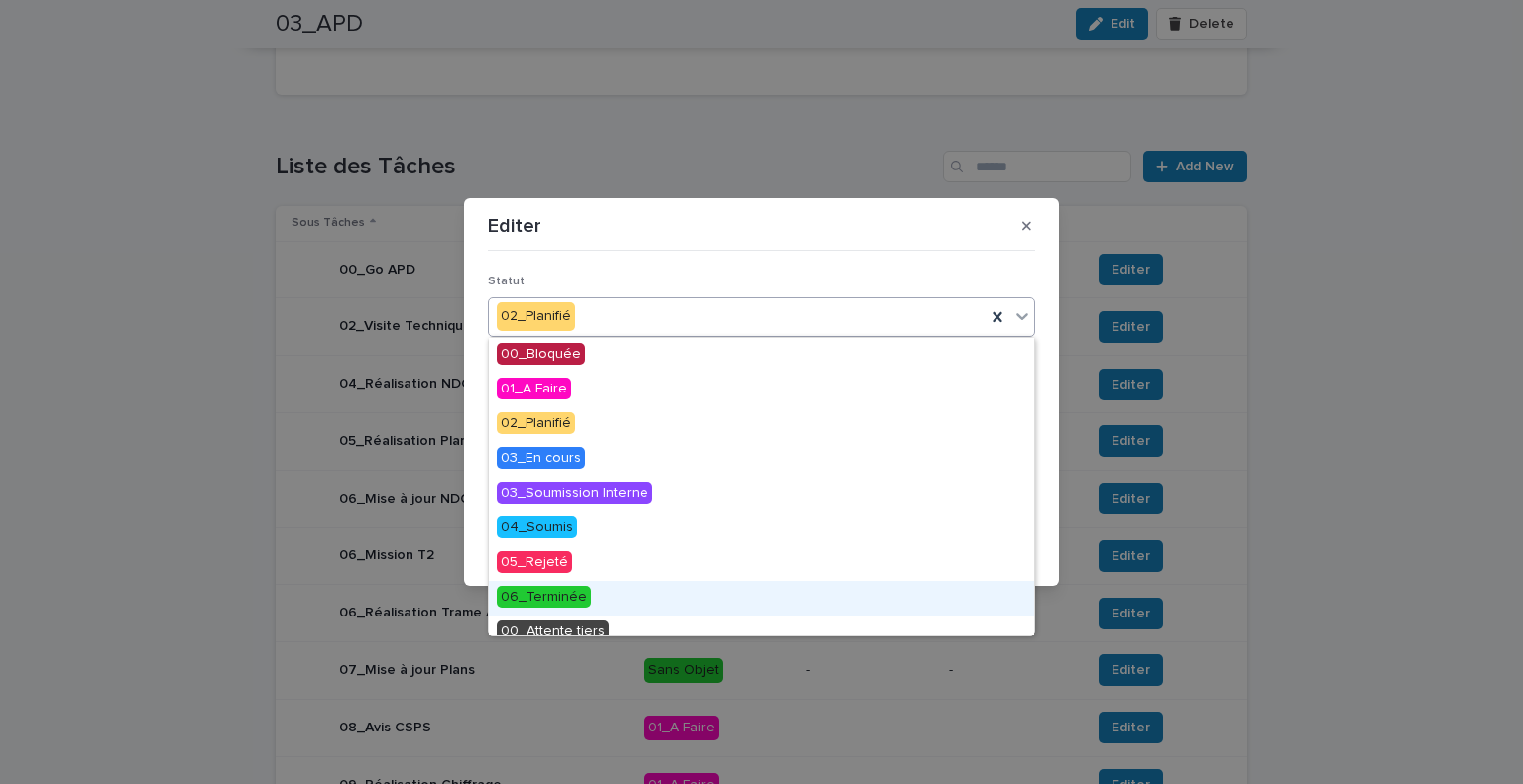 click on "06_Terminée" at bounding box center (543, 597) 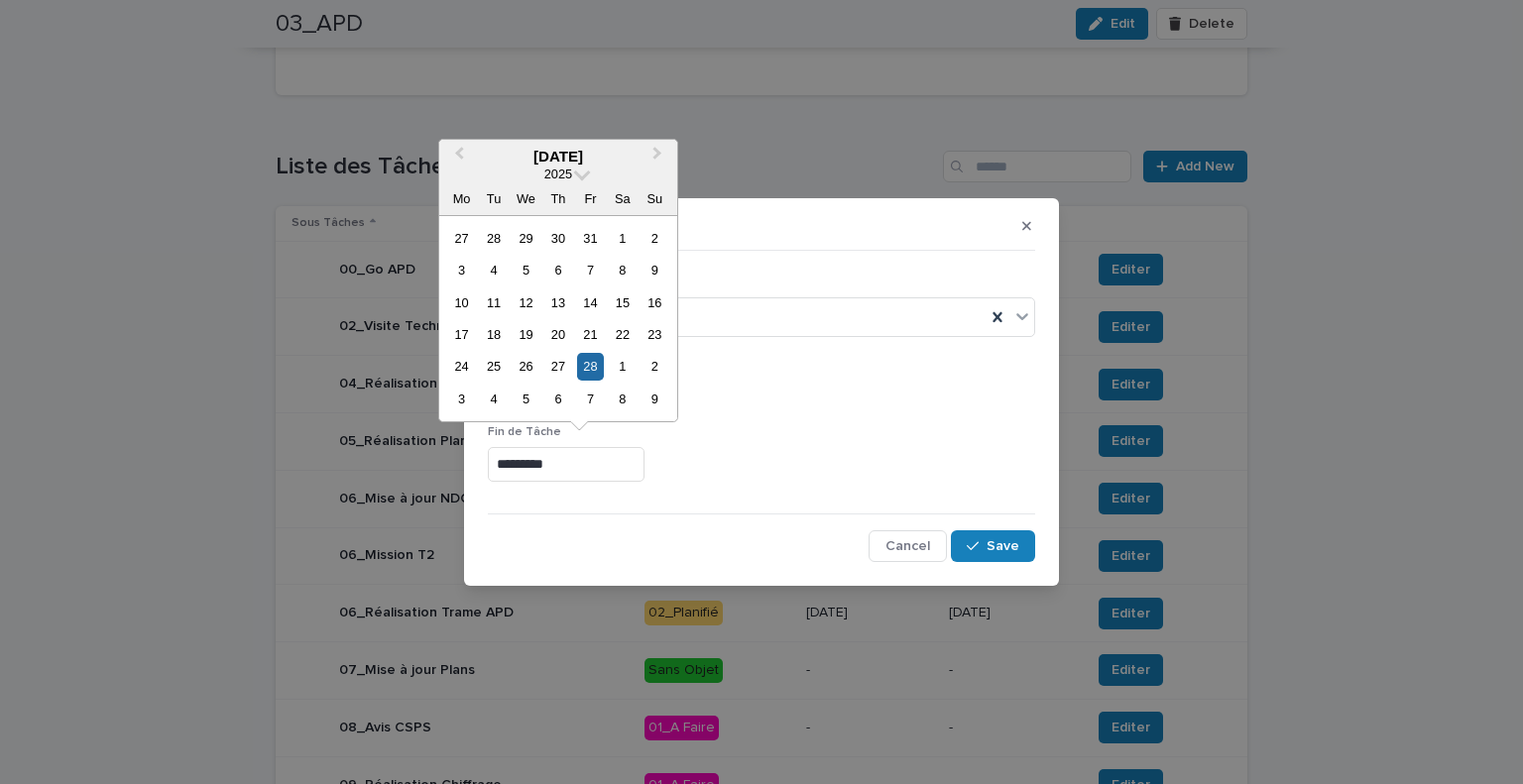 drag, startPoint x: 581, startPoint y: 465, endPoint x: 402, endPoint y: 468, distance: 179.02514 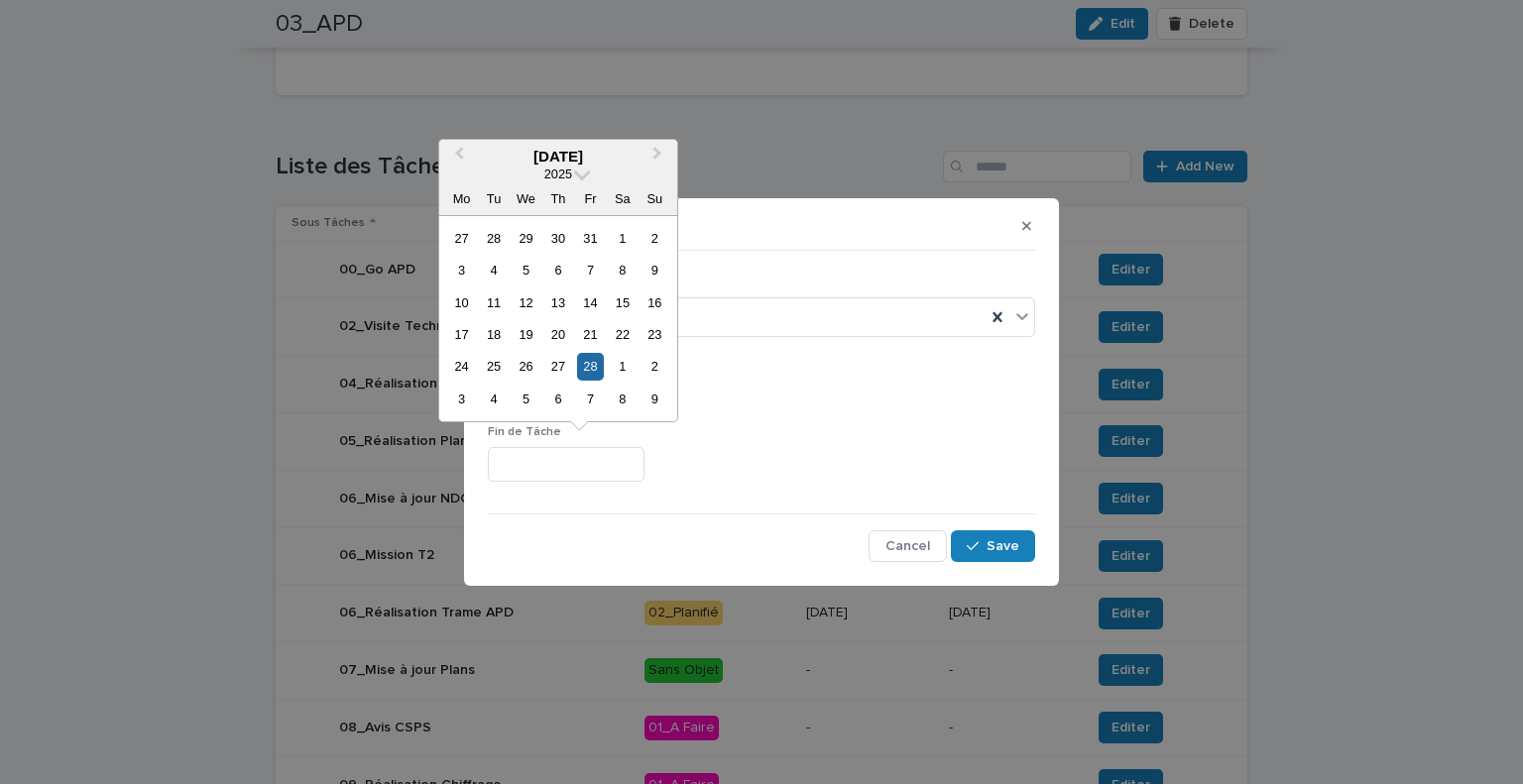 click on "Fin de Tâche" at bounding box center (762, 461) 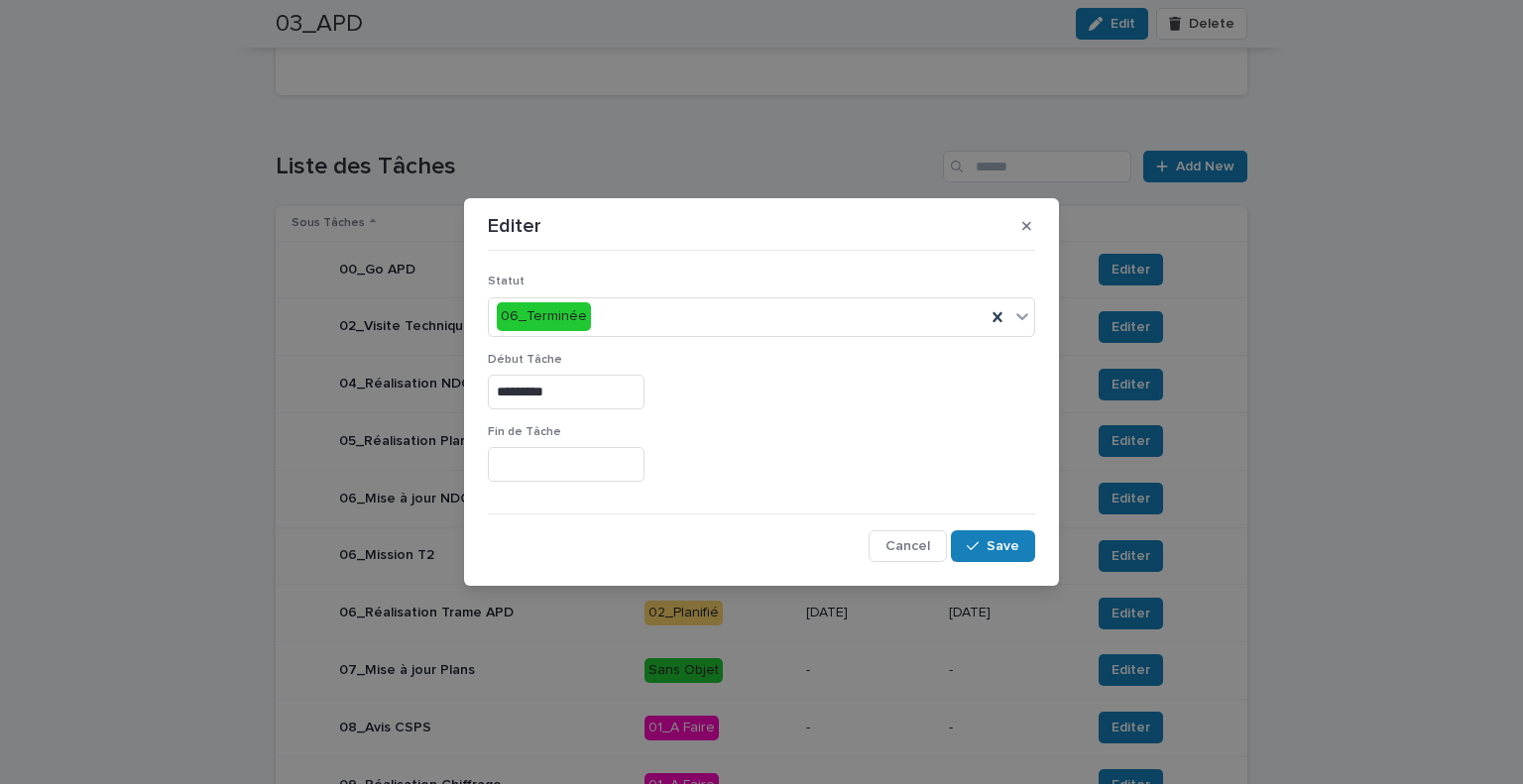 click at bounding box center (566, 464) 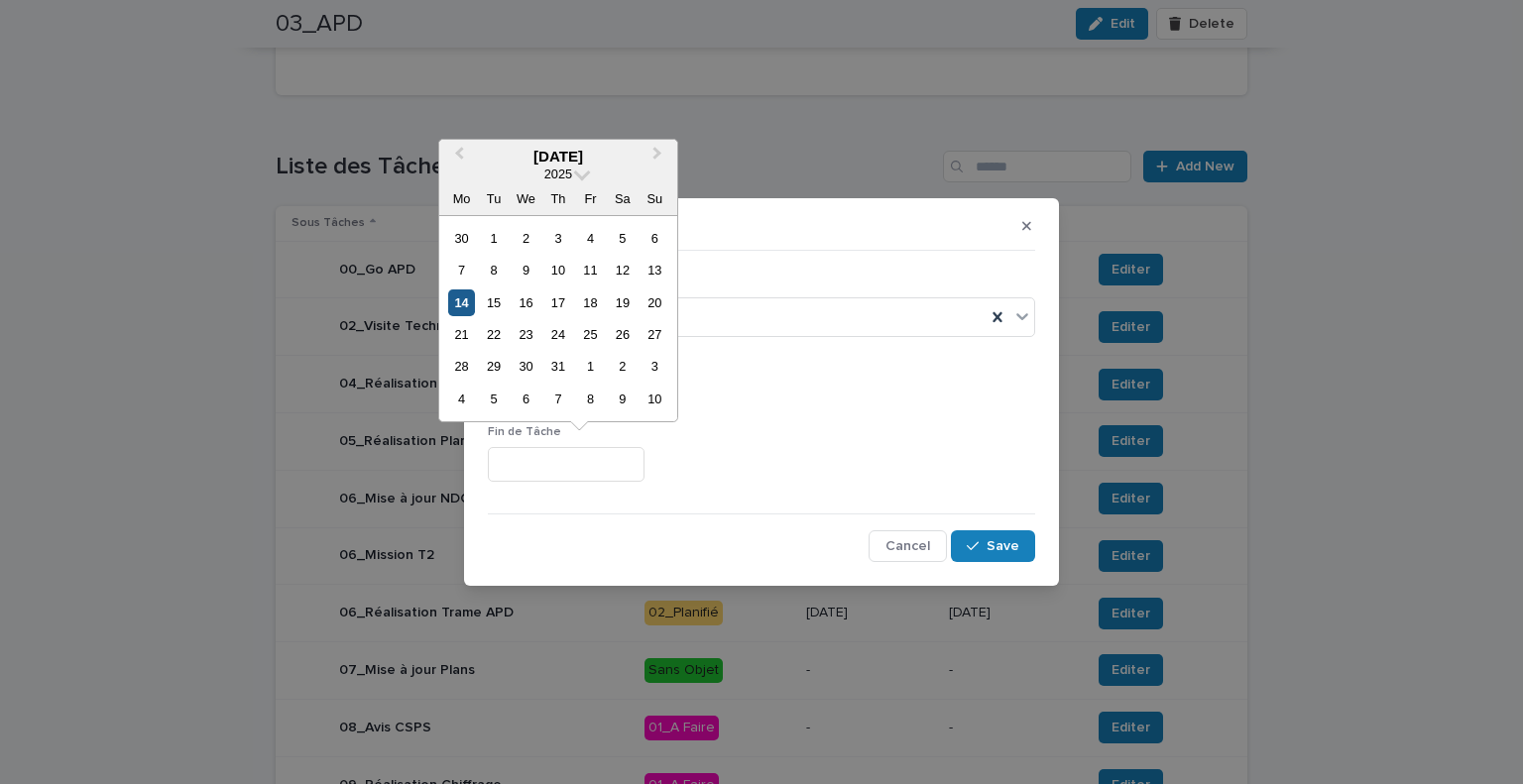 click on "14" at bounding box center (461, 302) 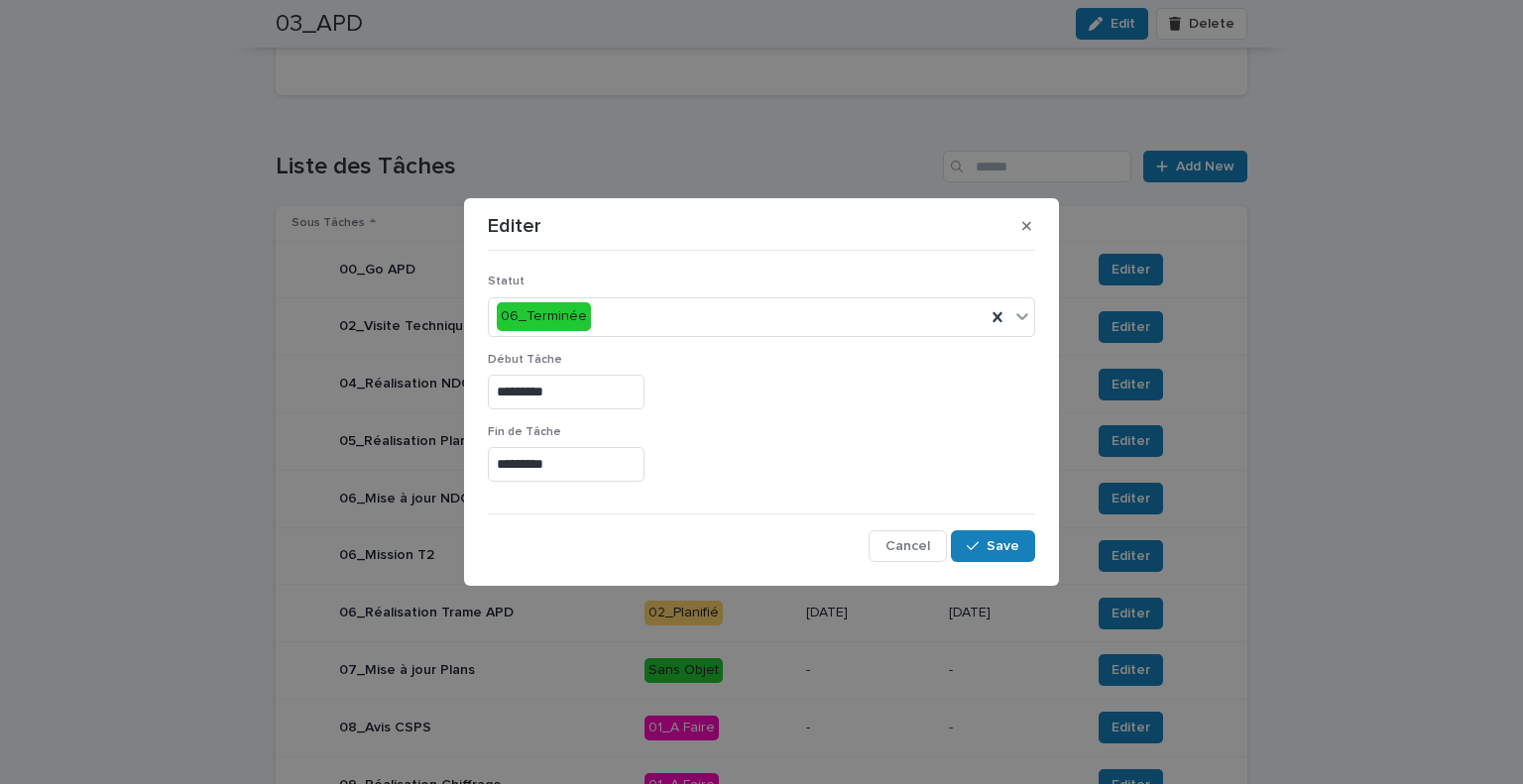 click on "Statut 06_Terminée Début Tâche ********* Fin de Tâche ********* Cancel Save" at bounding box center (762, 410) 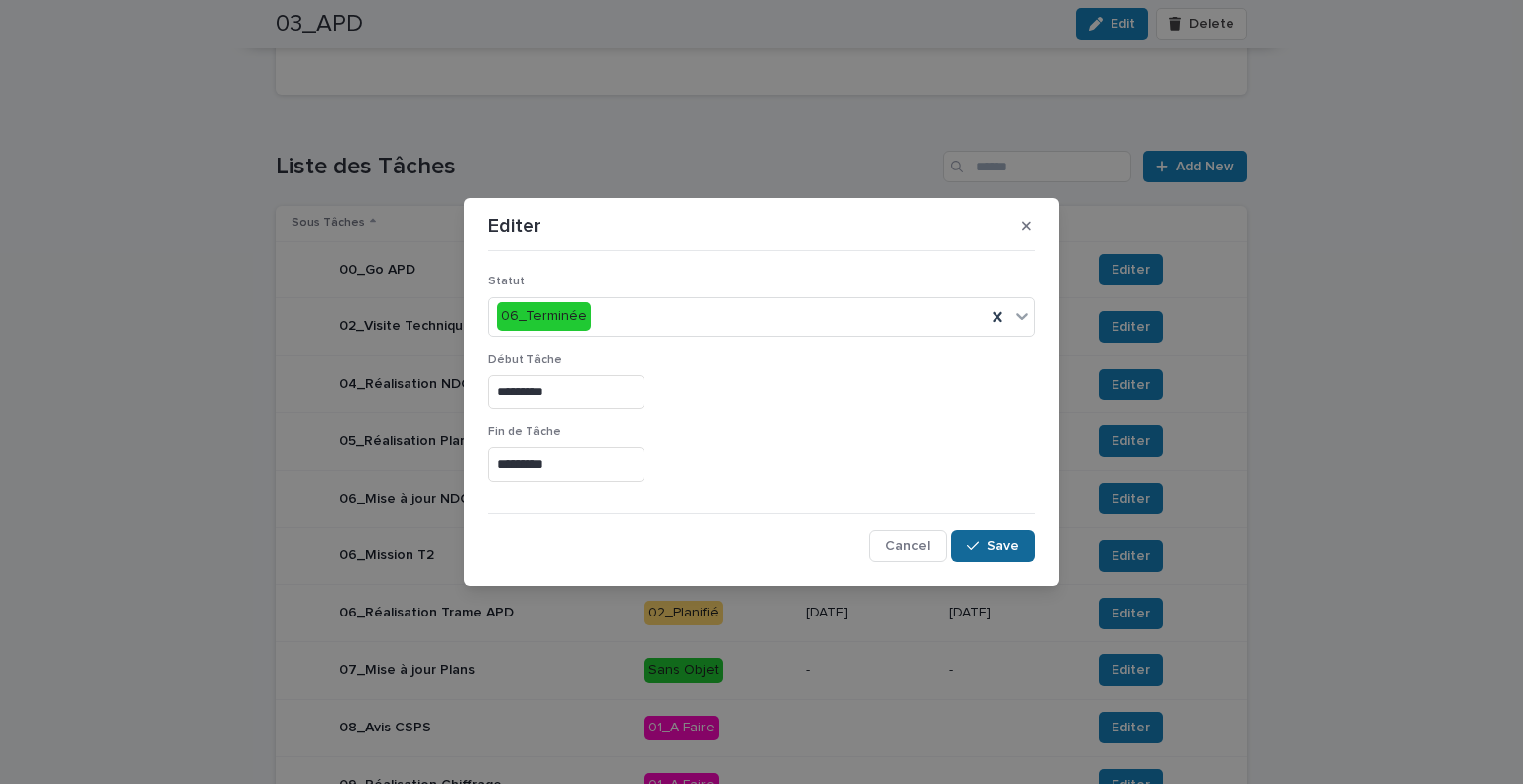 click on "Save" at bounding box center (1002, 546) 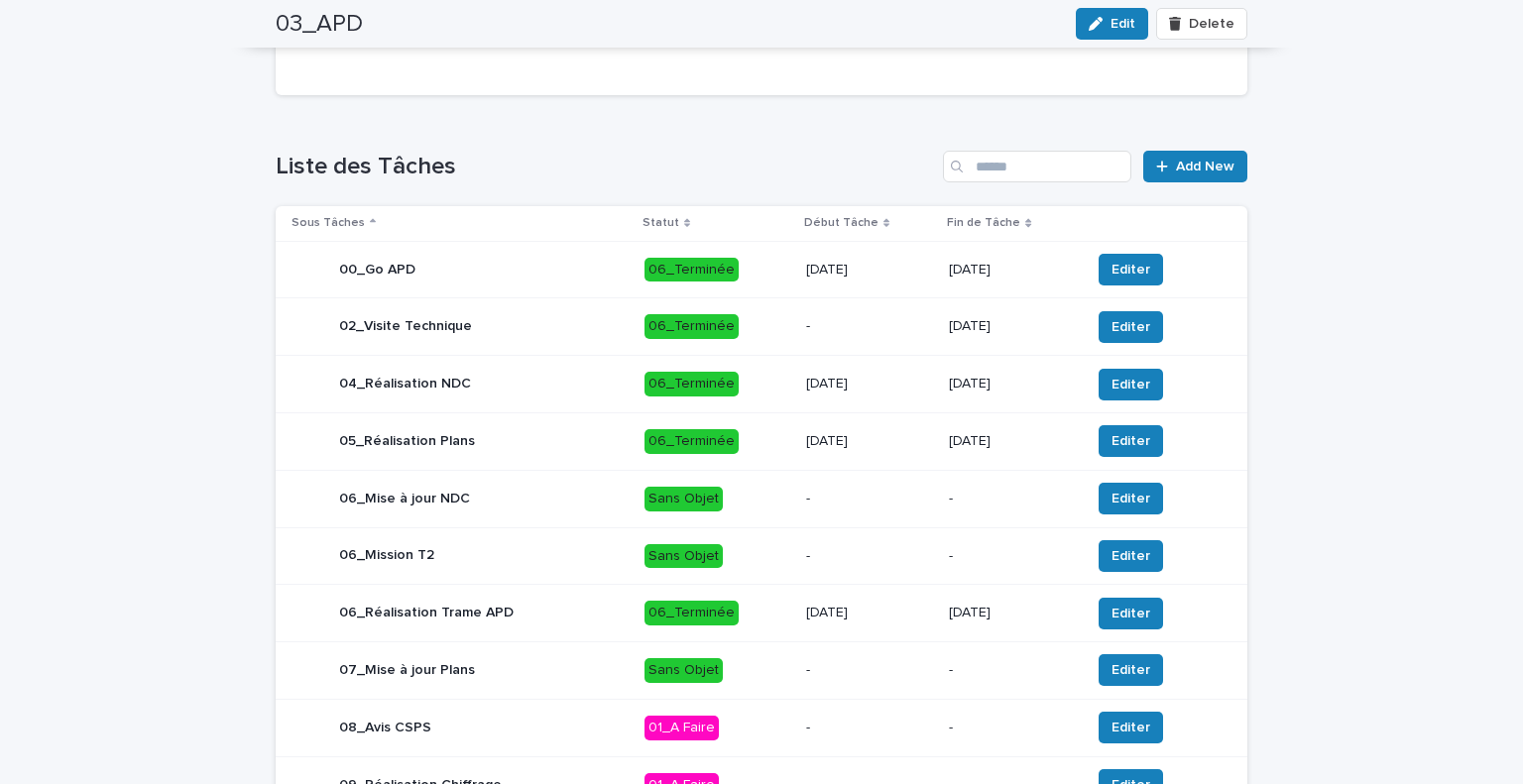 scroll, scrollTop: 844, scrollLeft: 0, axis: vertical 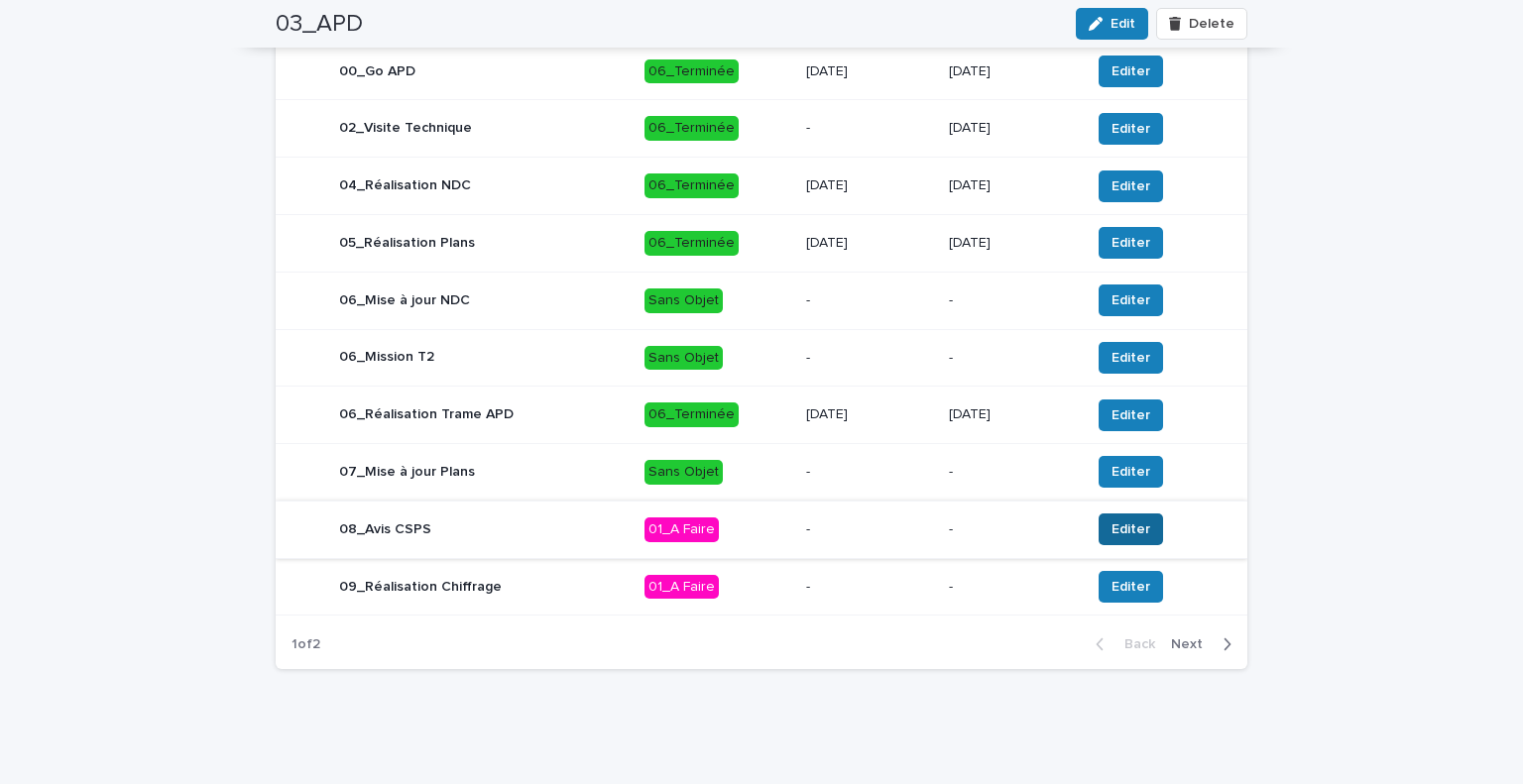 click on "Editer" at bounding box center [1130, 529] 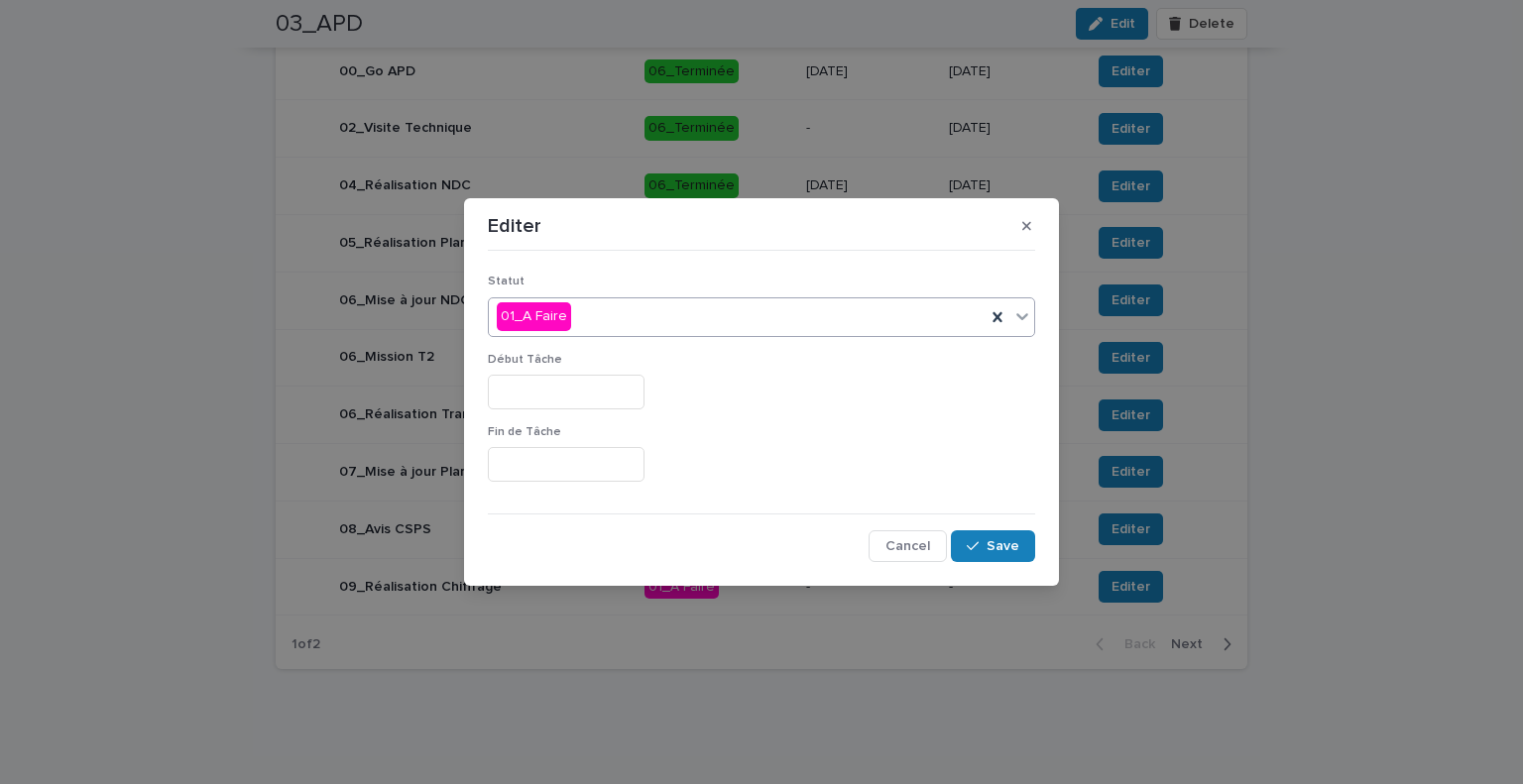 click on "01_A Faire" at bounding box center (737, 316) 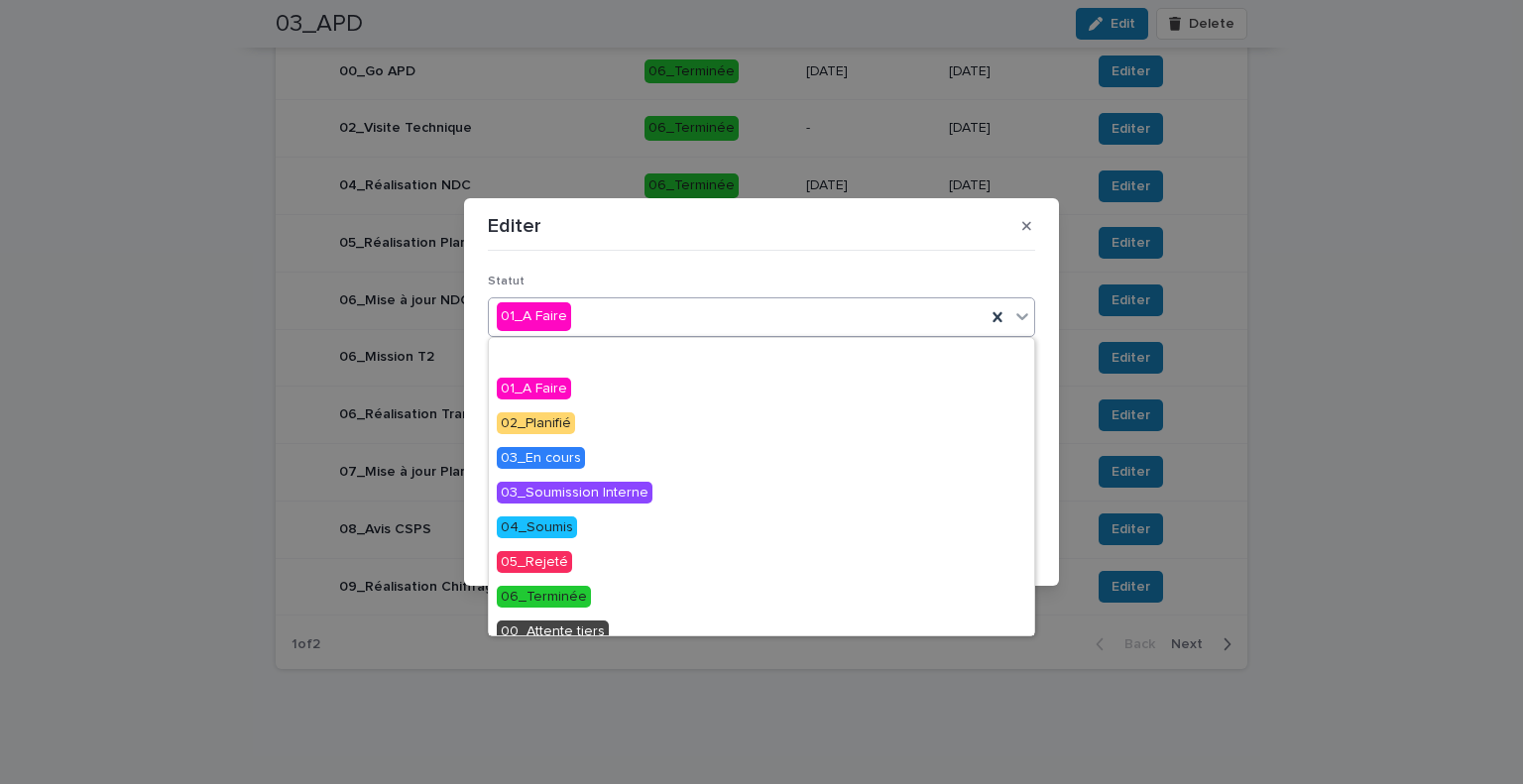scroll, scrollTop: 83, scrollLeft: 0, axis: vertical 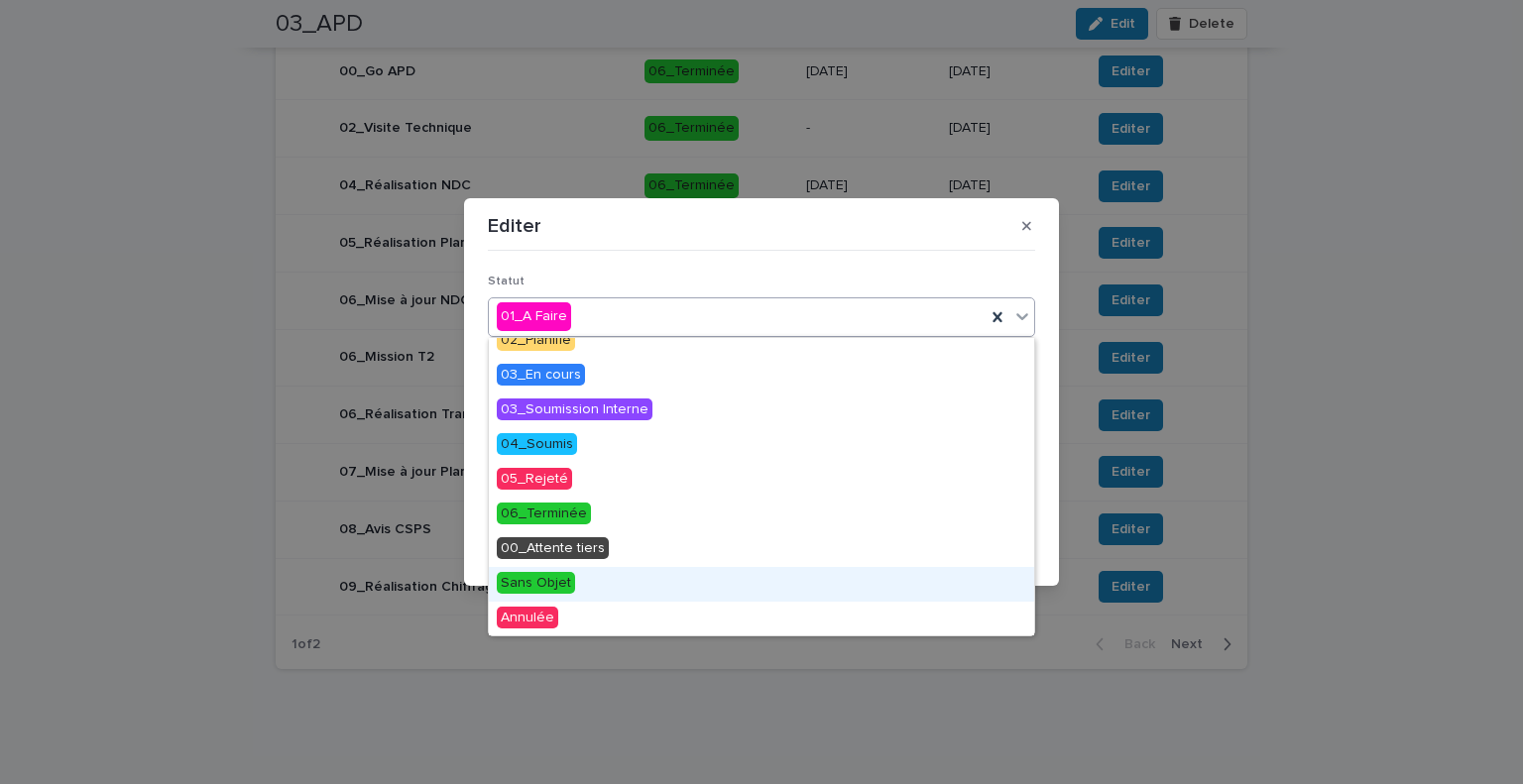 click on "Sans Objet" at bounding box center [762, 584] 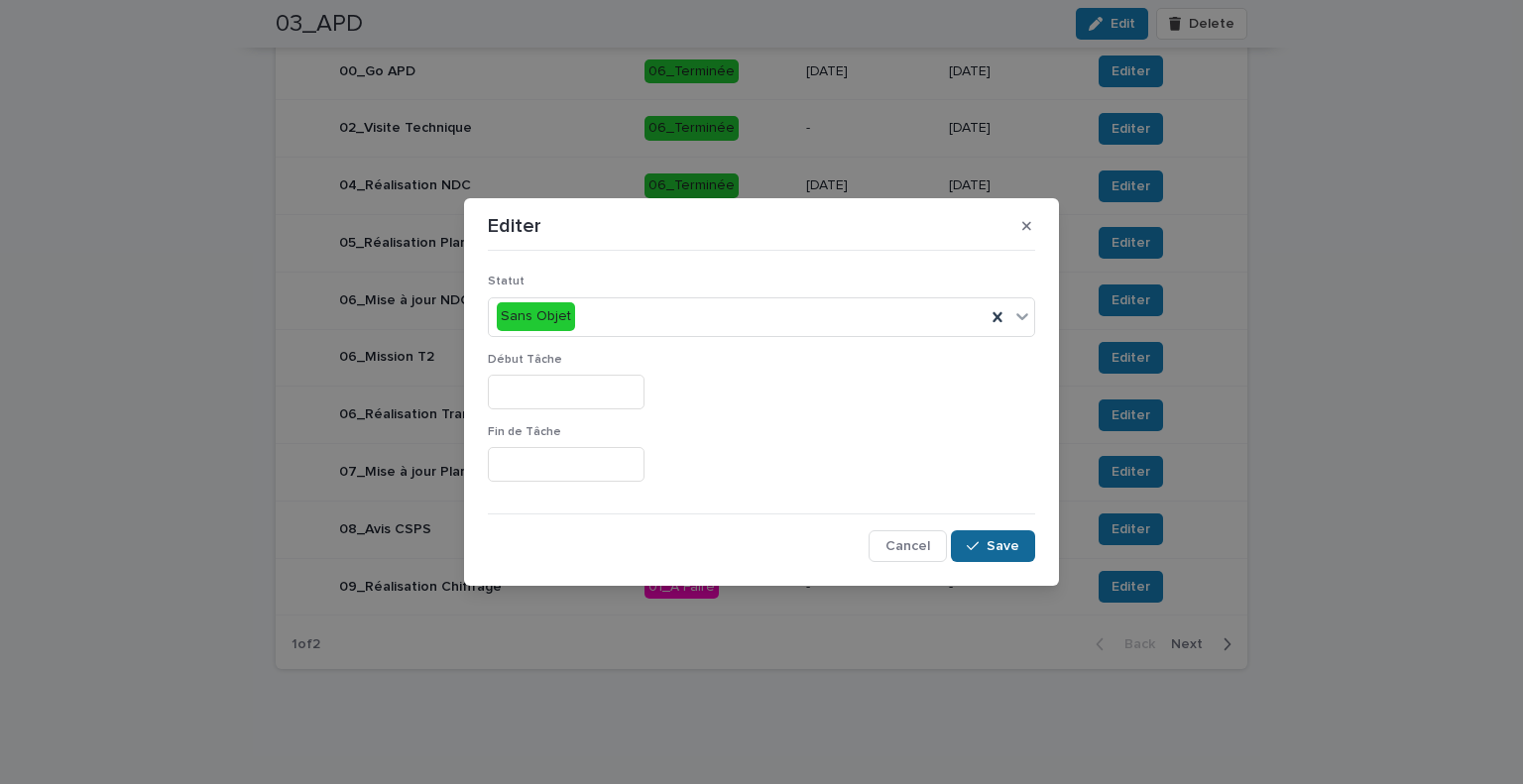 click on "Save" at bounding box center [993, 546] 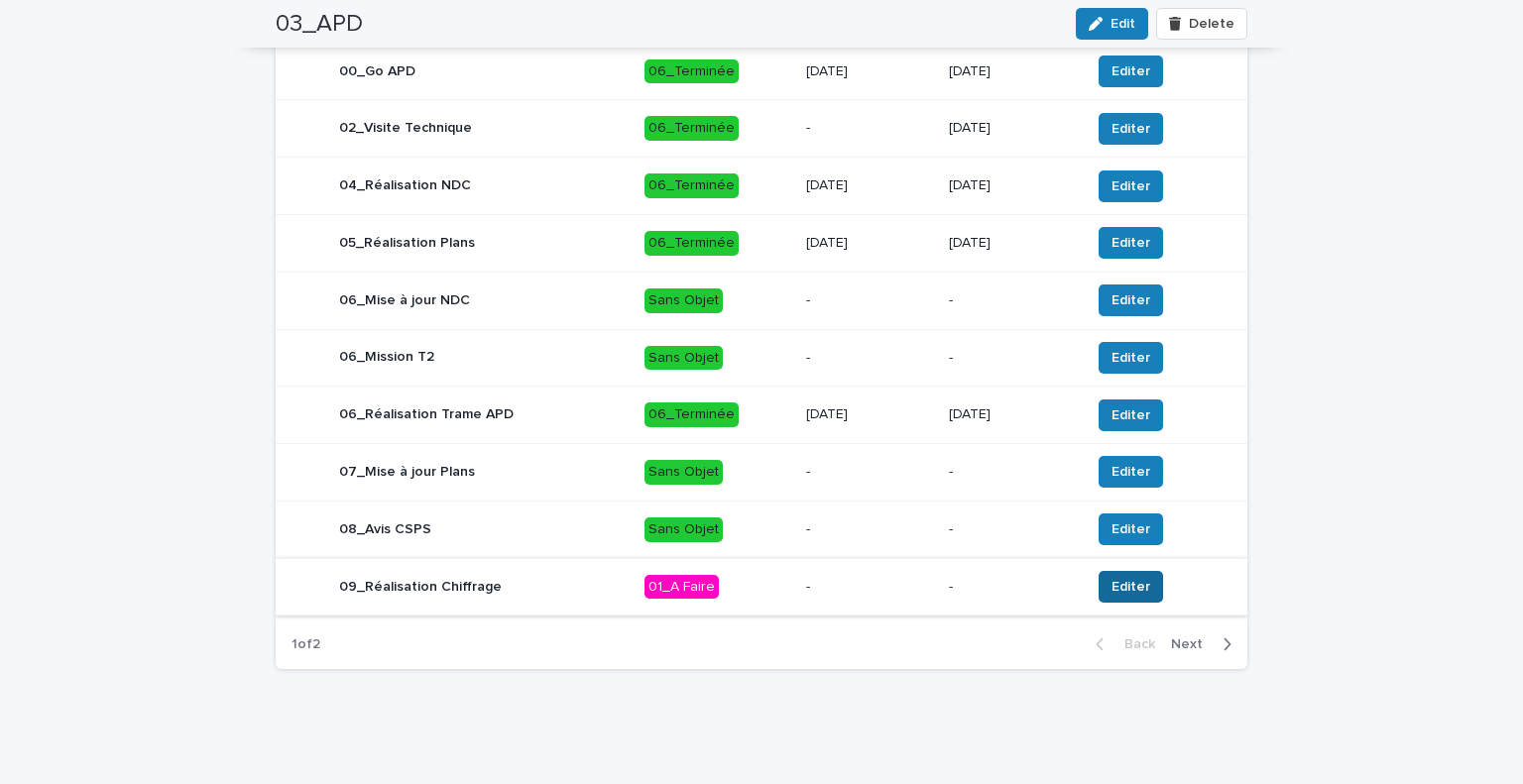 click on "Editer" at bounding box center (1130, 587) 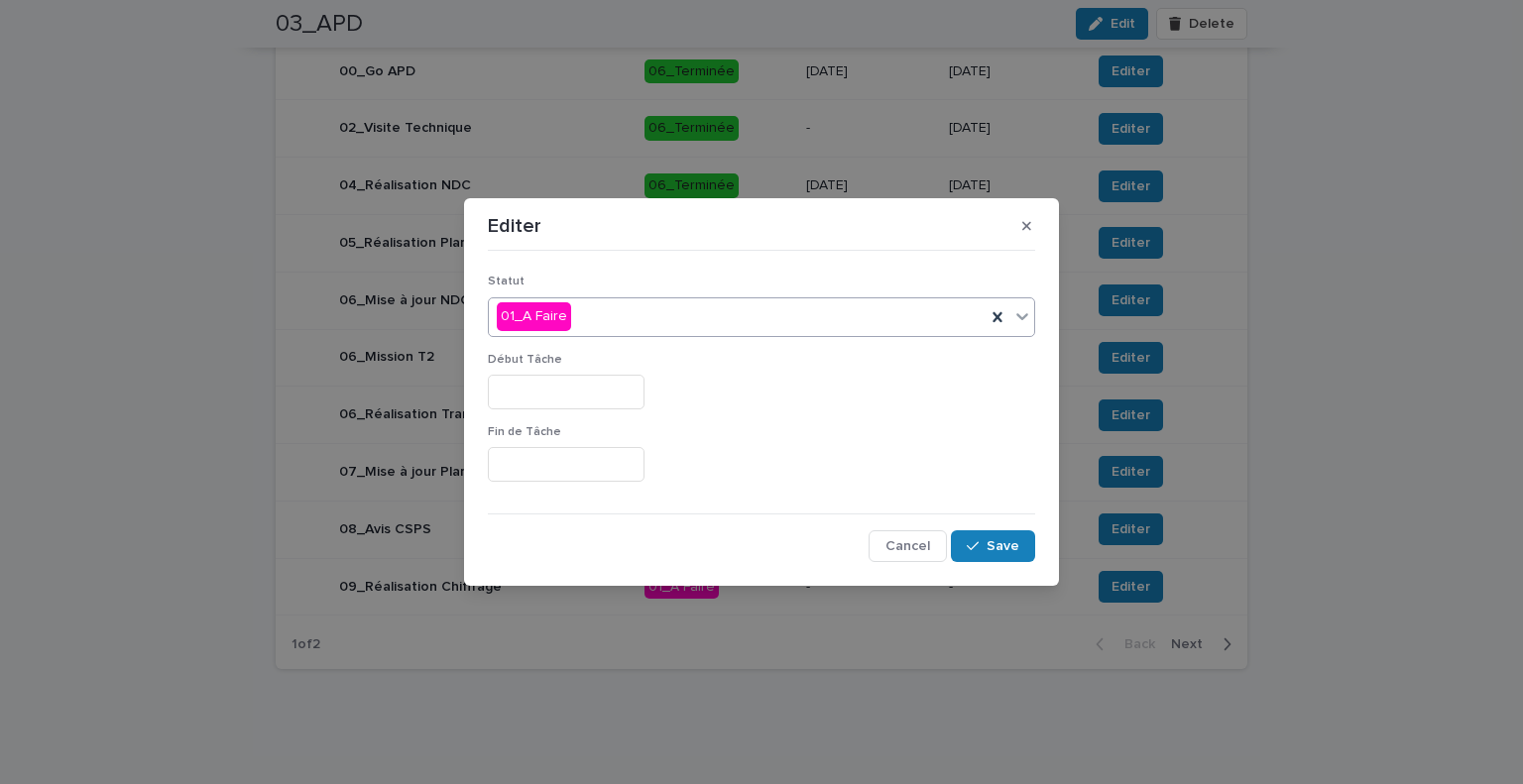 click on "01_A Faire" at bounding box center [737, 316] 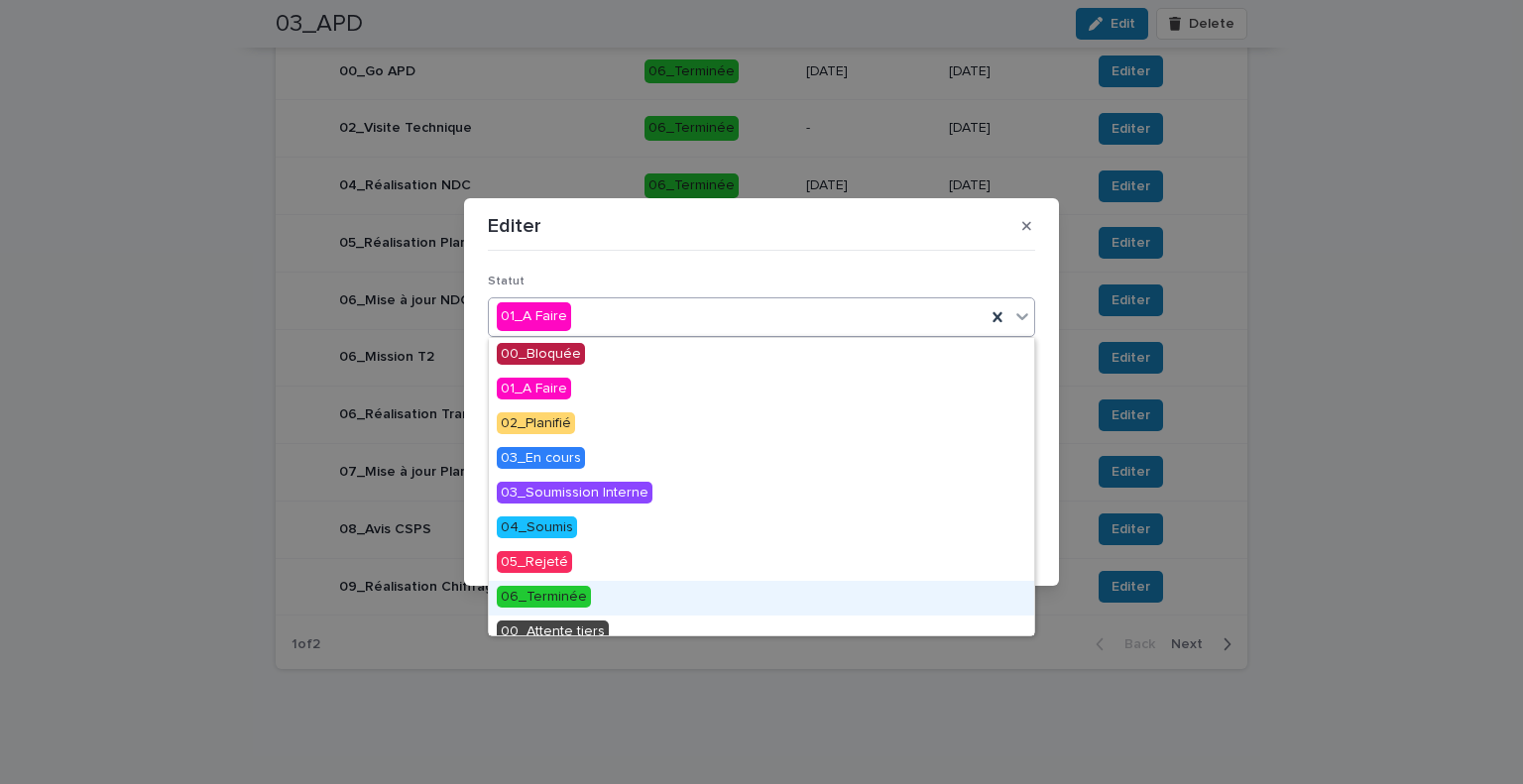 click on "06_Terminée" at bounding box center [543, 597] 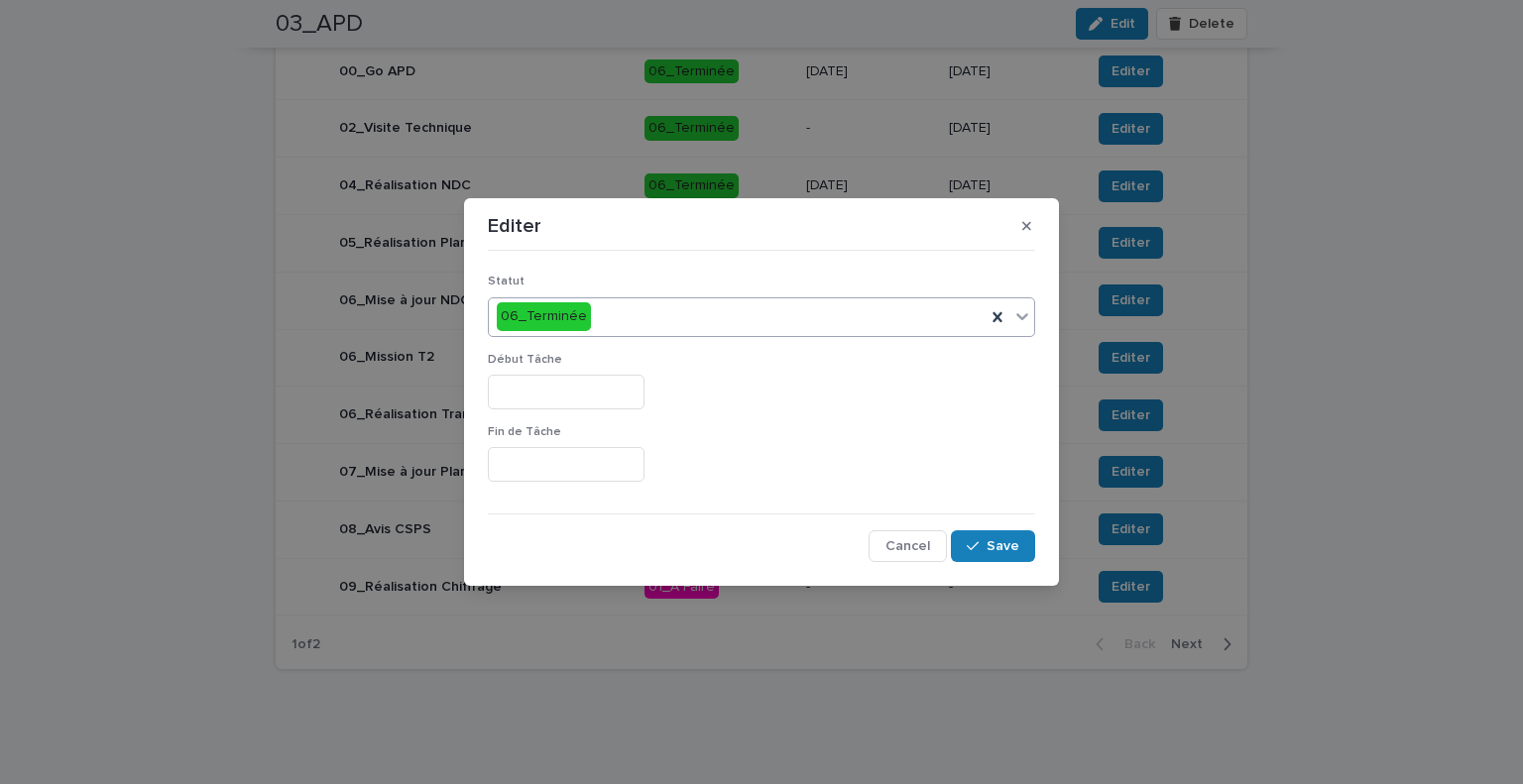 click at bounding box center [566, 392] 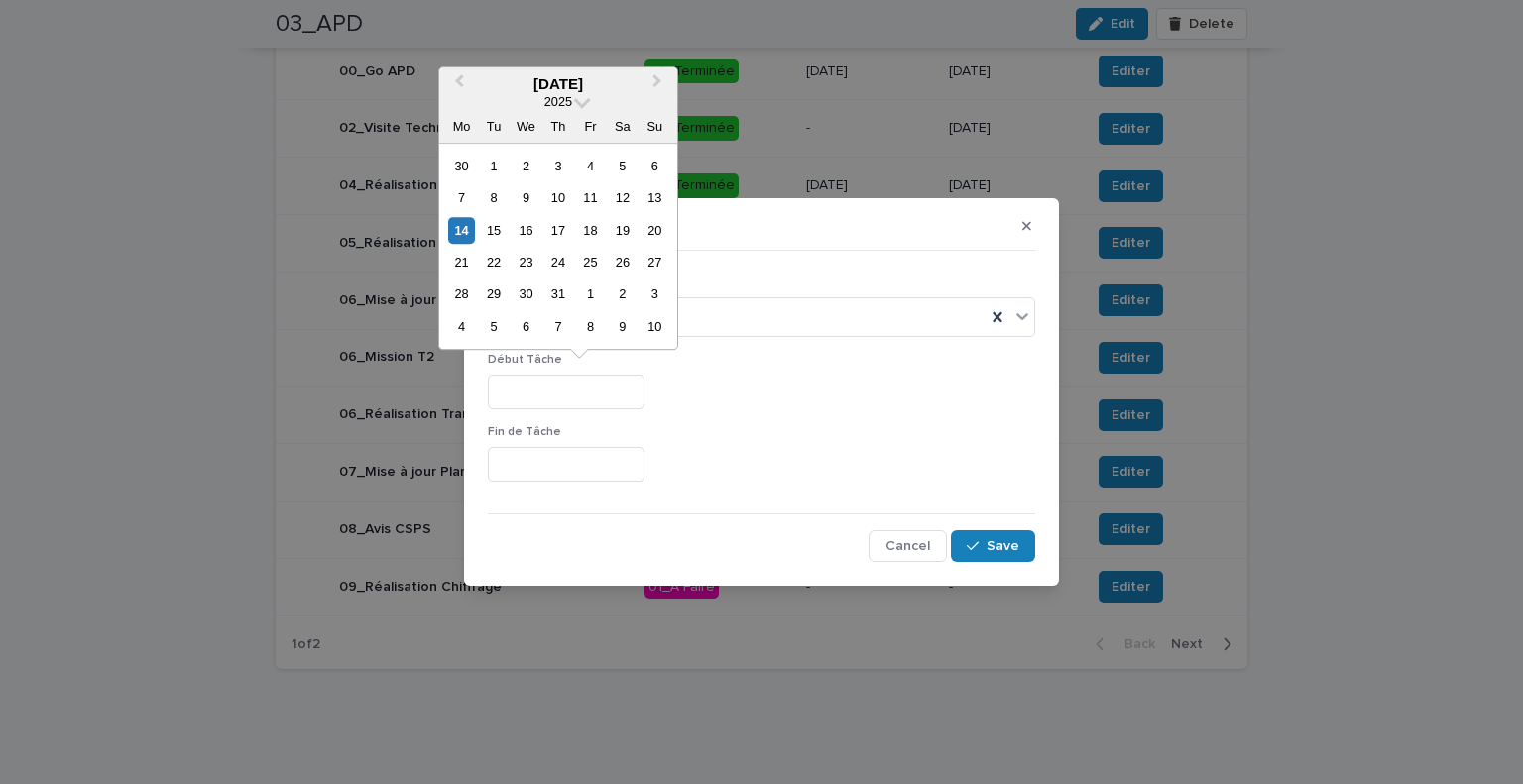 click on "14 15 16 17 18 19 20" at bounding box center (557, 230) 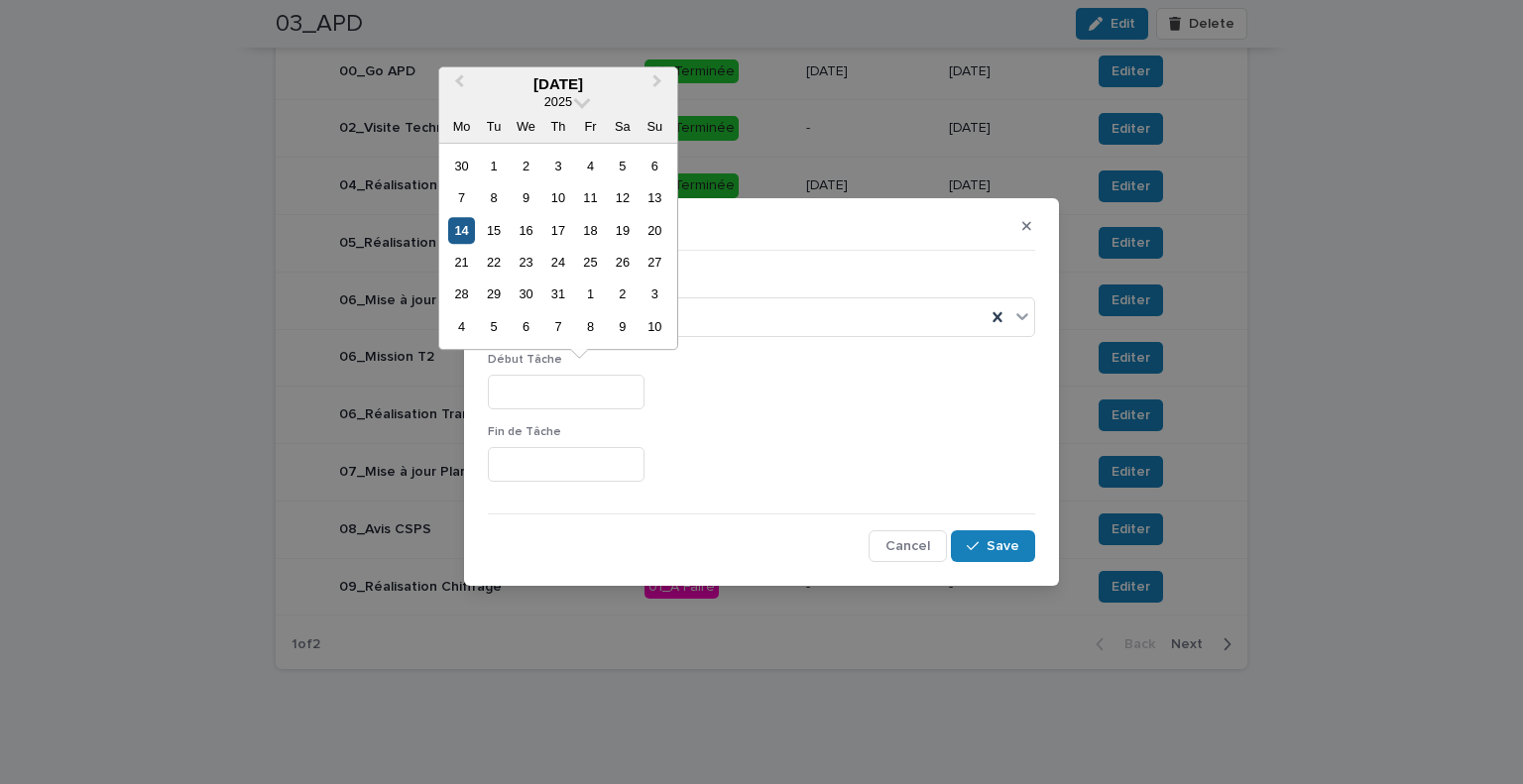 click on "14" at bounding box center [461, 230] 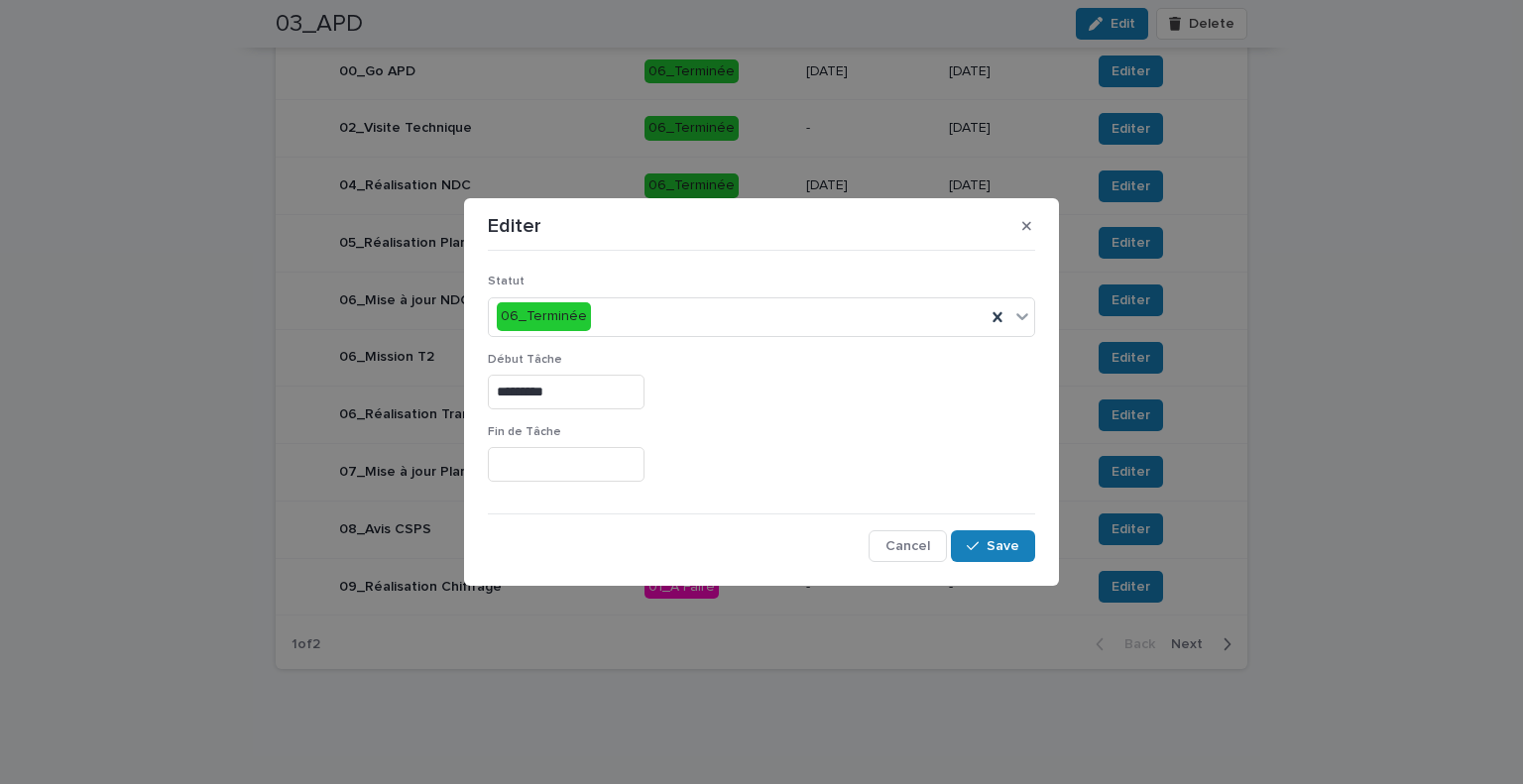 click on "Fin de Tâche" at bounding box center (762, 461) 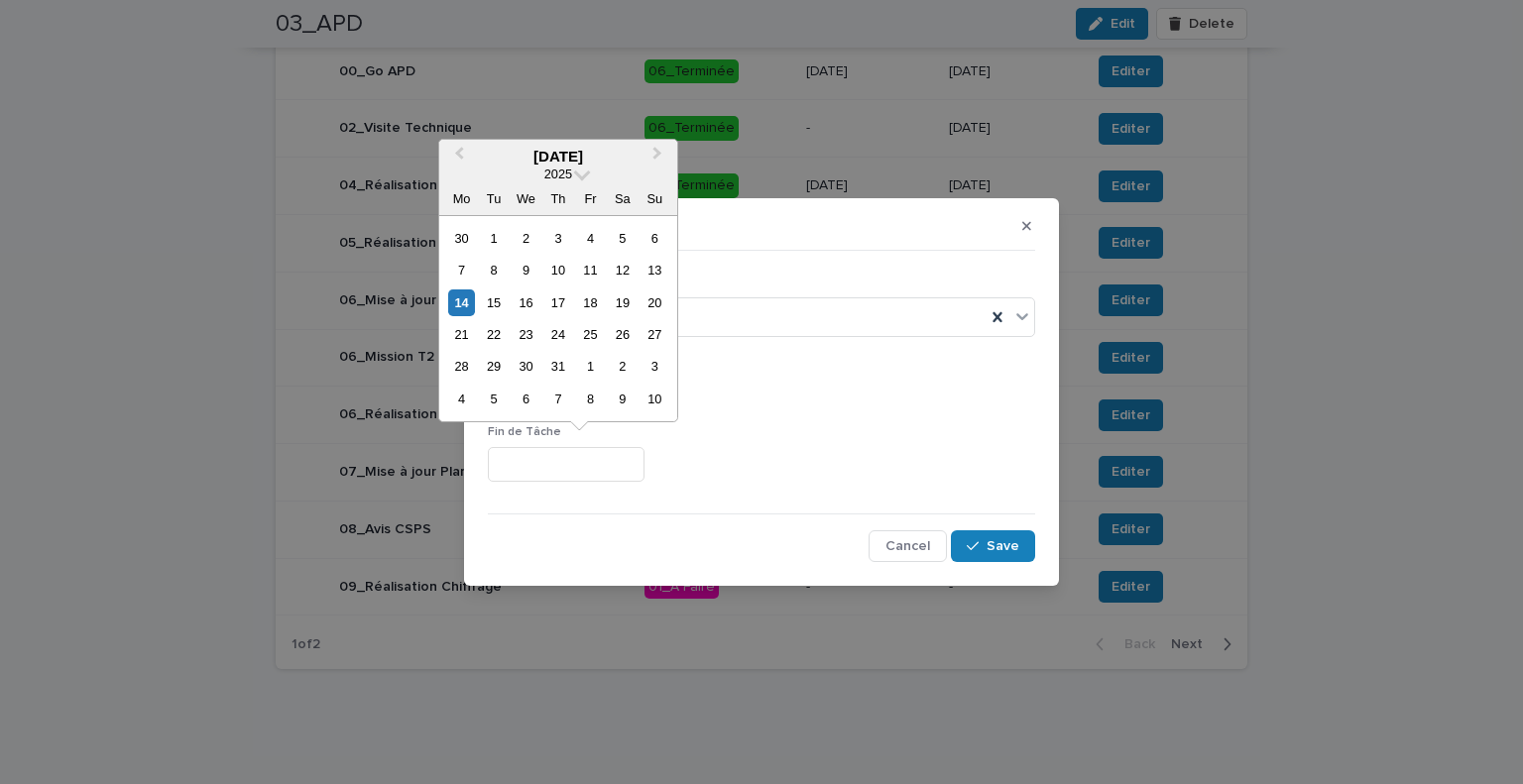 click at bounding box center (566, 464) 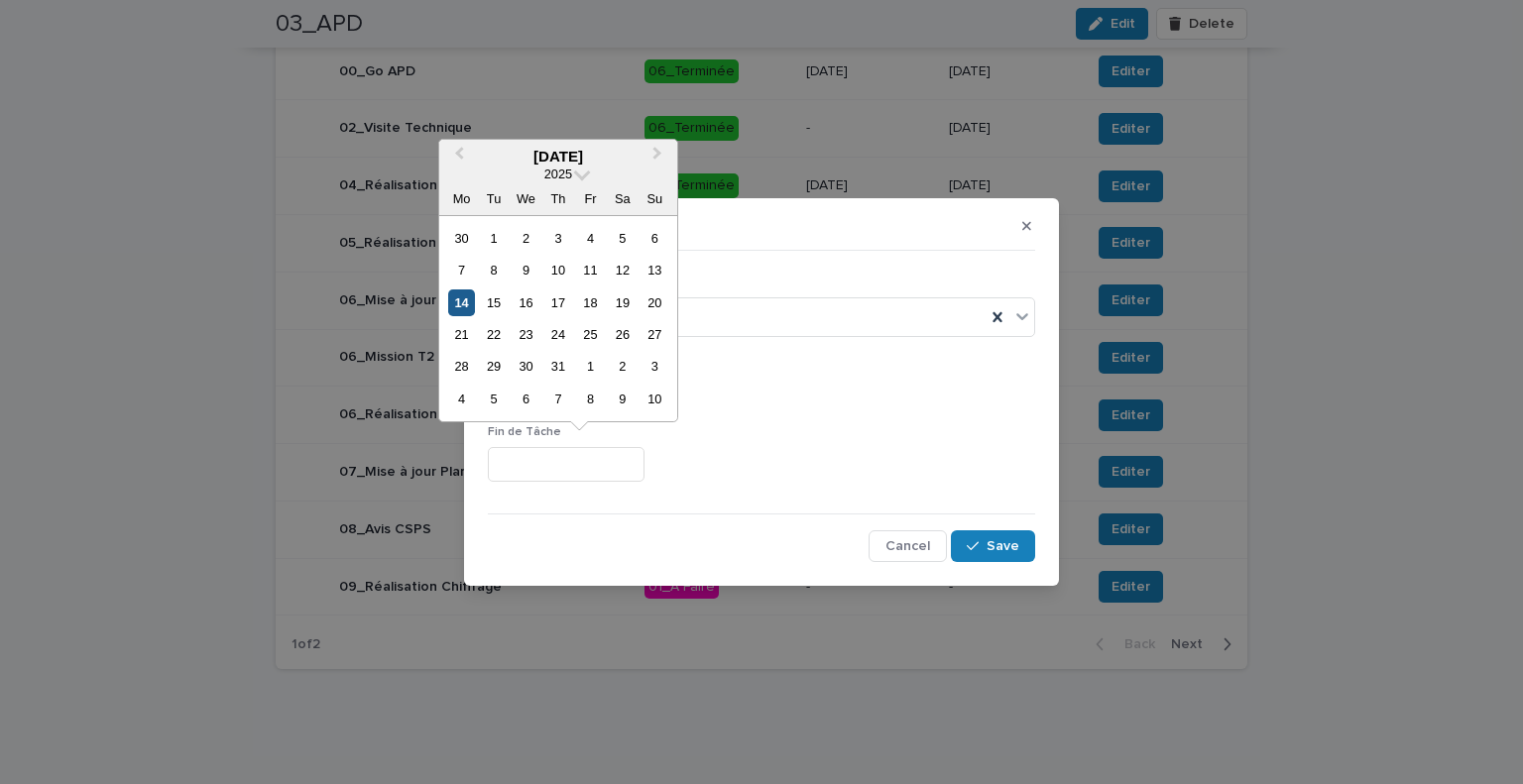 click on "14" at bounding box center [461, 302] 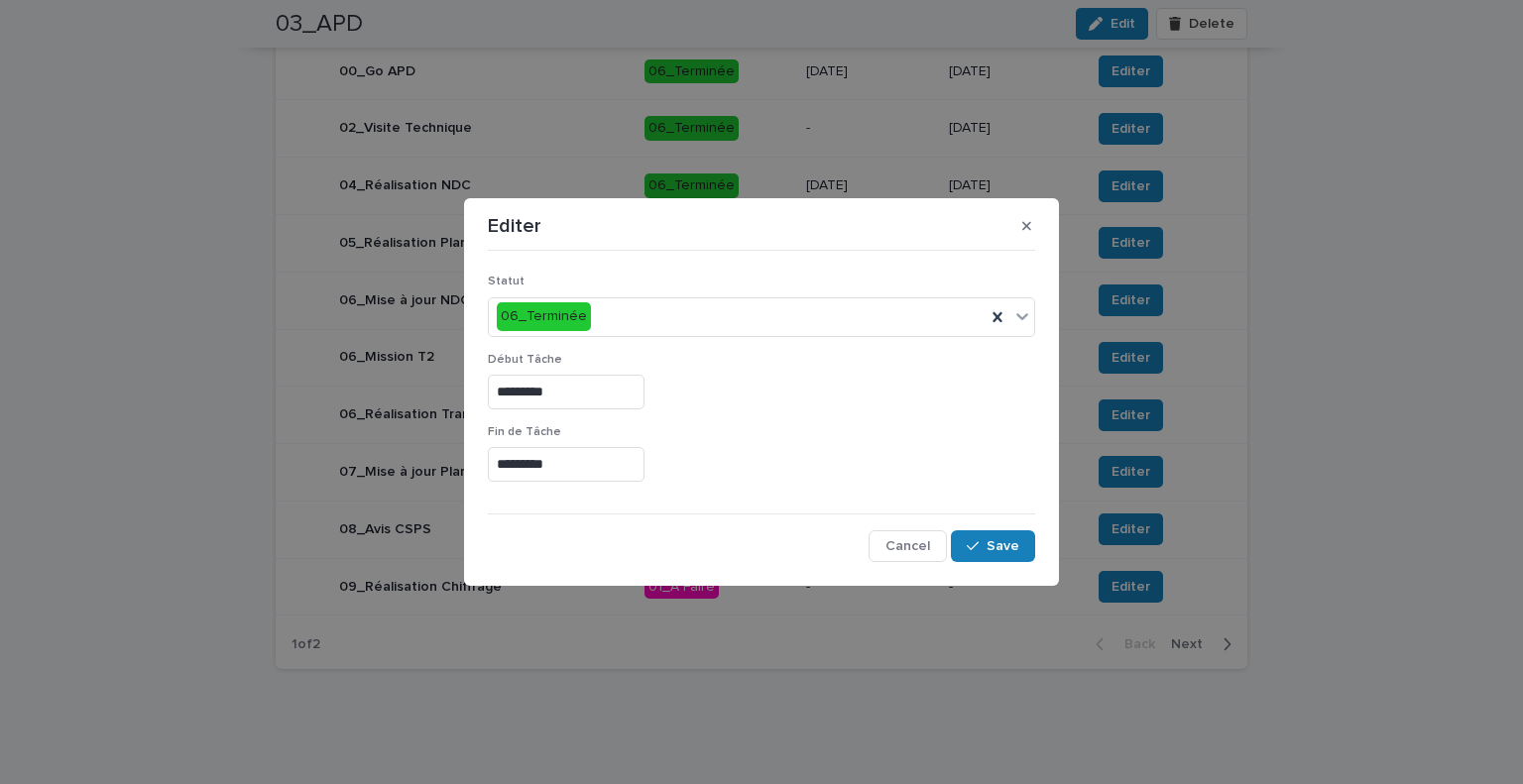 click on "Statut 06_Terminée Début Tâche ********* Fin de Tâche ********* Cancel Save" at bounding box center (762, 410) 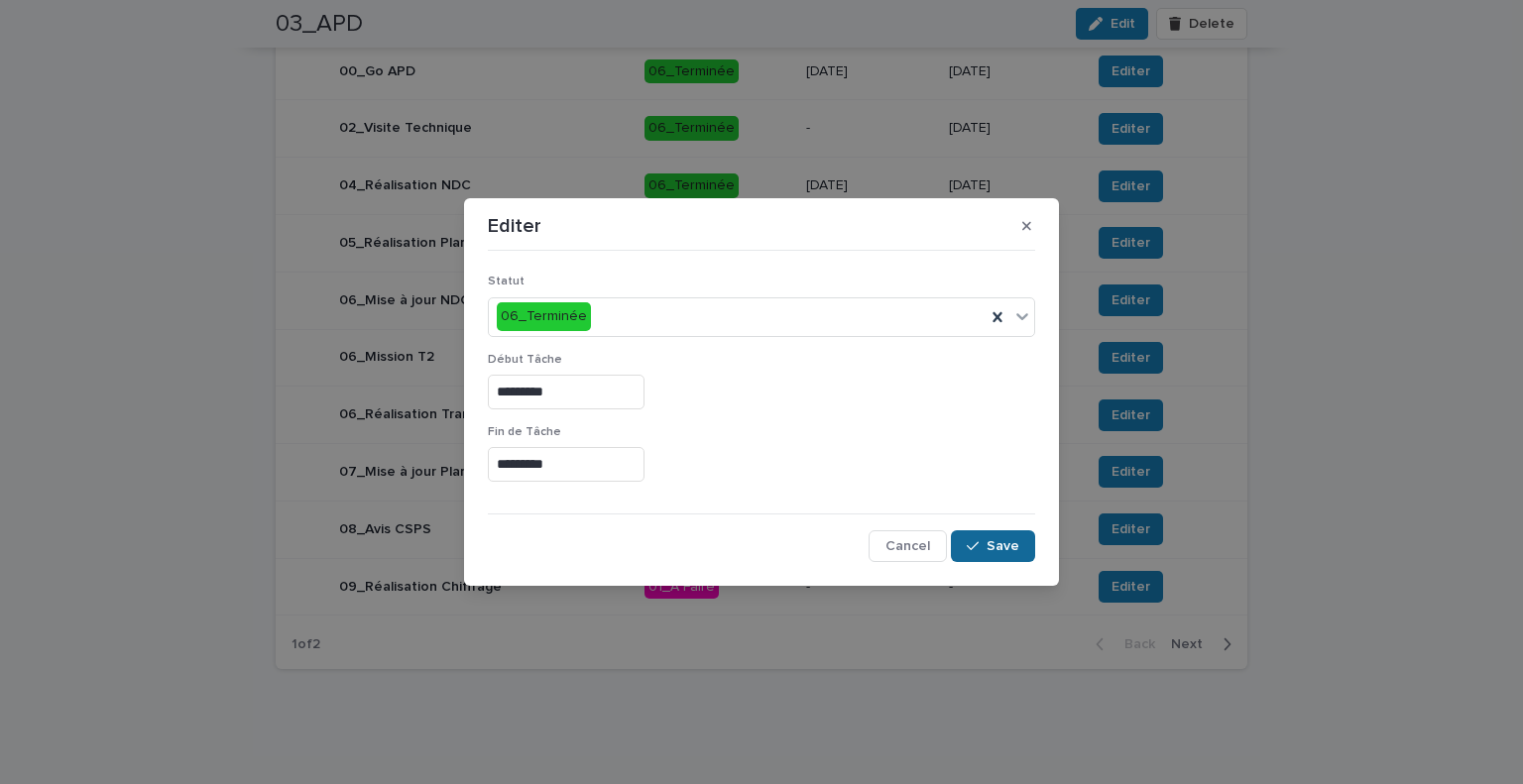 click on "Save" at bounding box center [1002, 546] 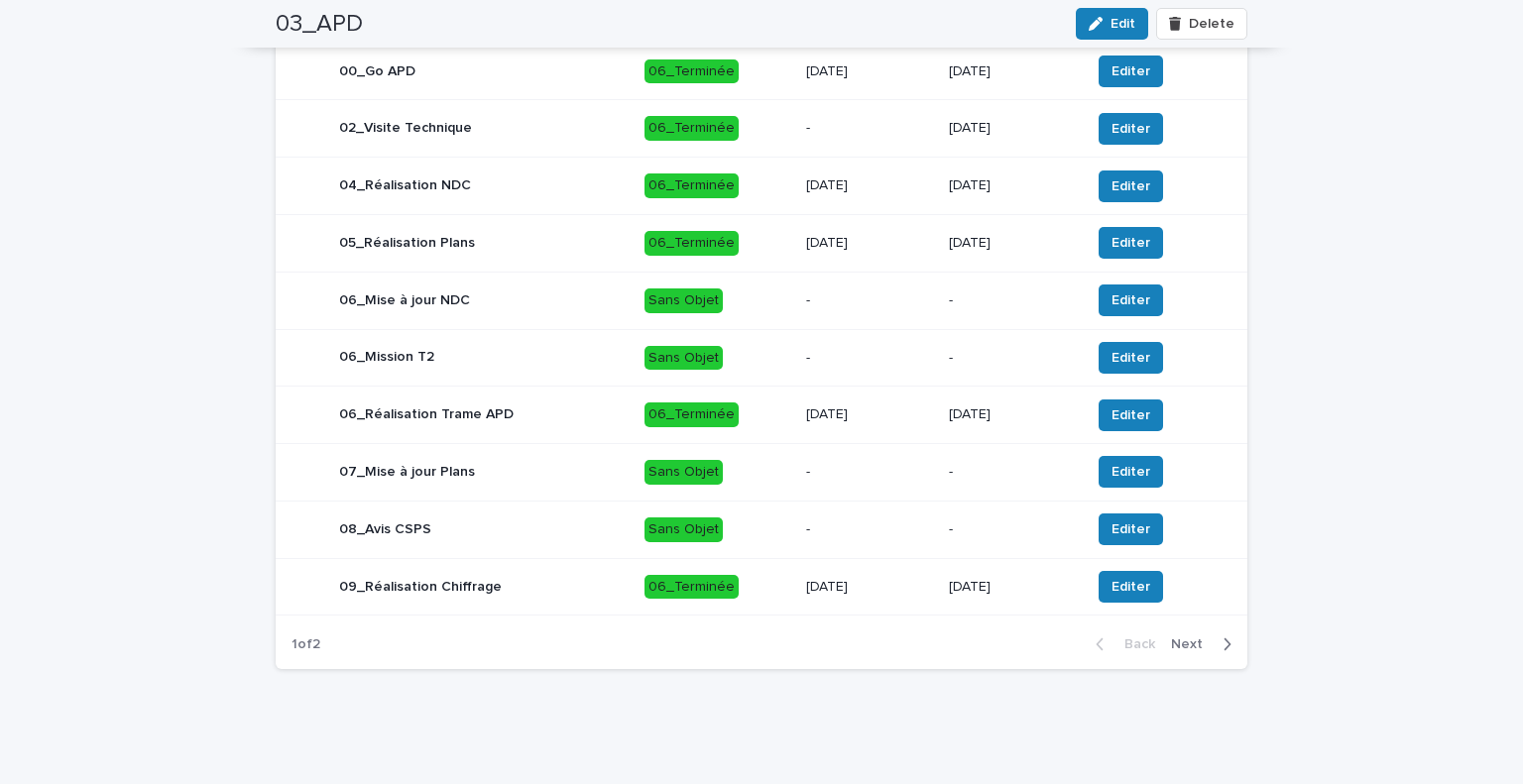 click on "Next" at bounding box center [1193, 644] 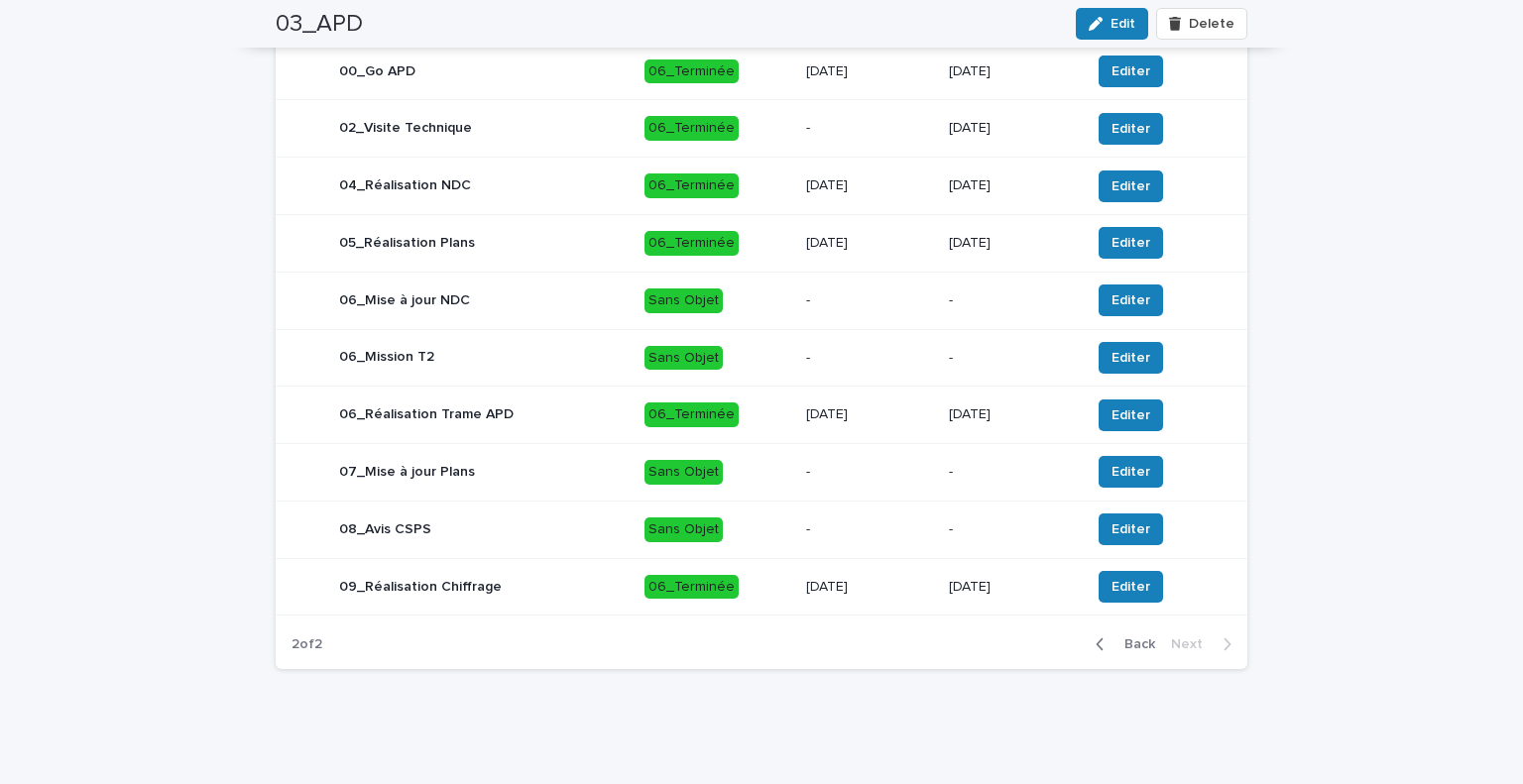 scroll, scrollTop: 349, scrollLeft: 0, axis: vertical 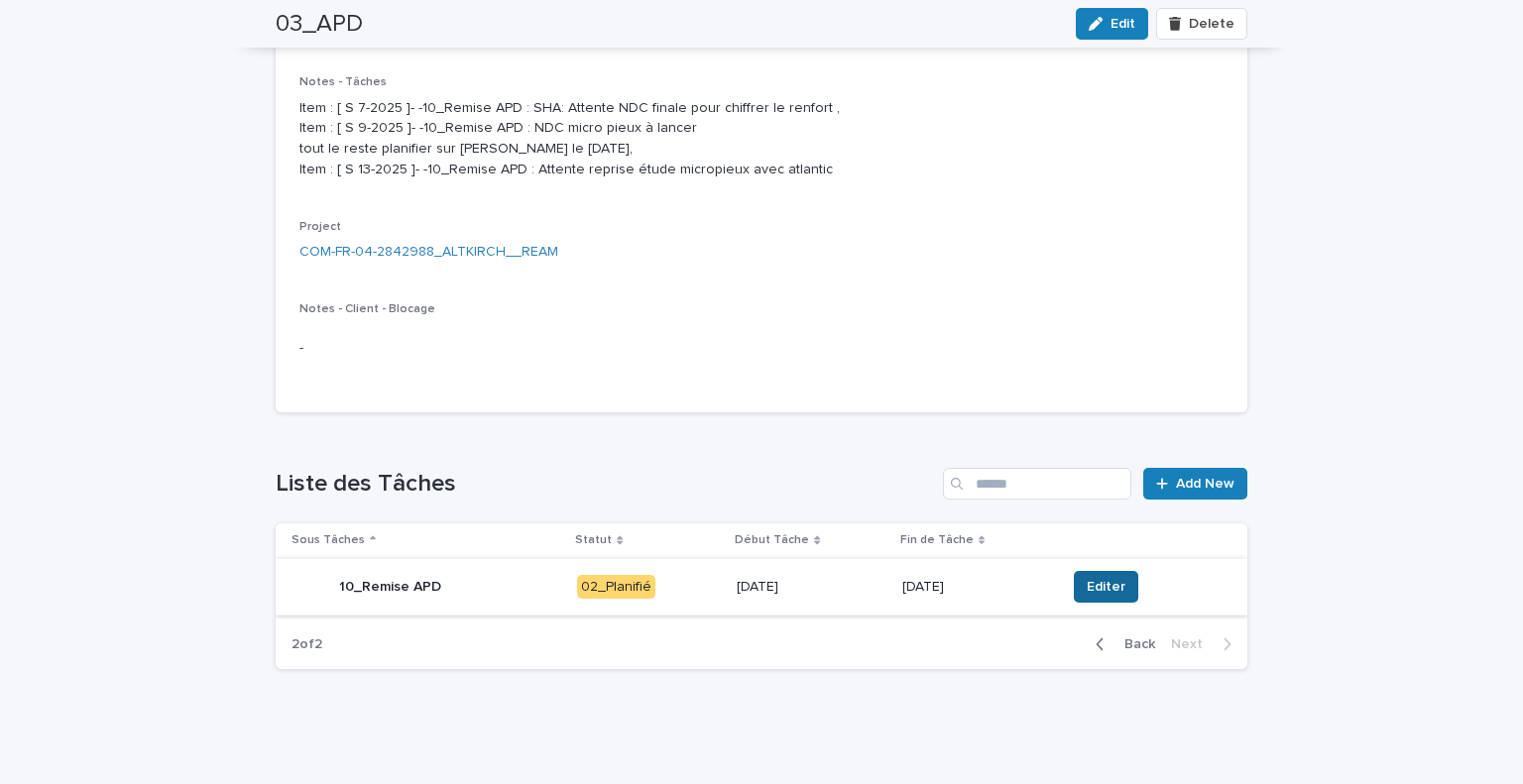 click on "Editer" at bounding box center (1106, 587) 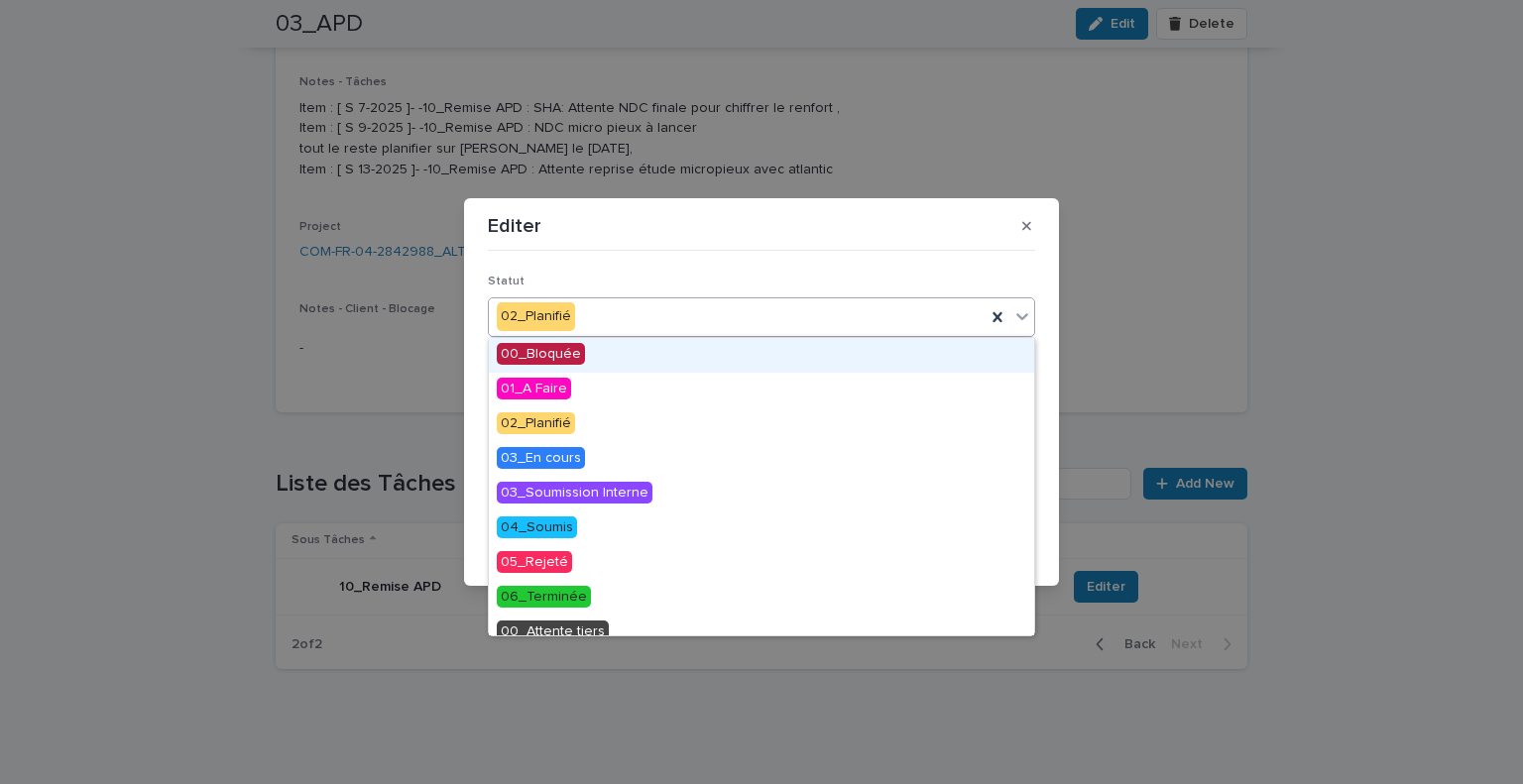 click on "02_Planifié" at bounding box center (737, 316) 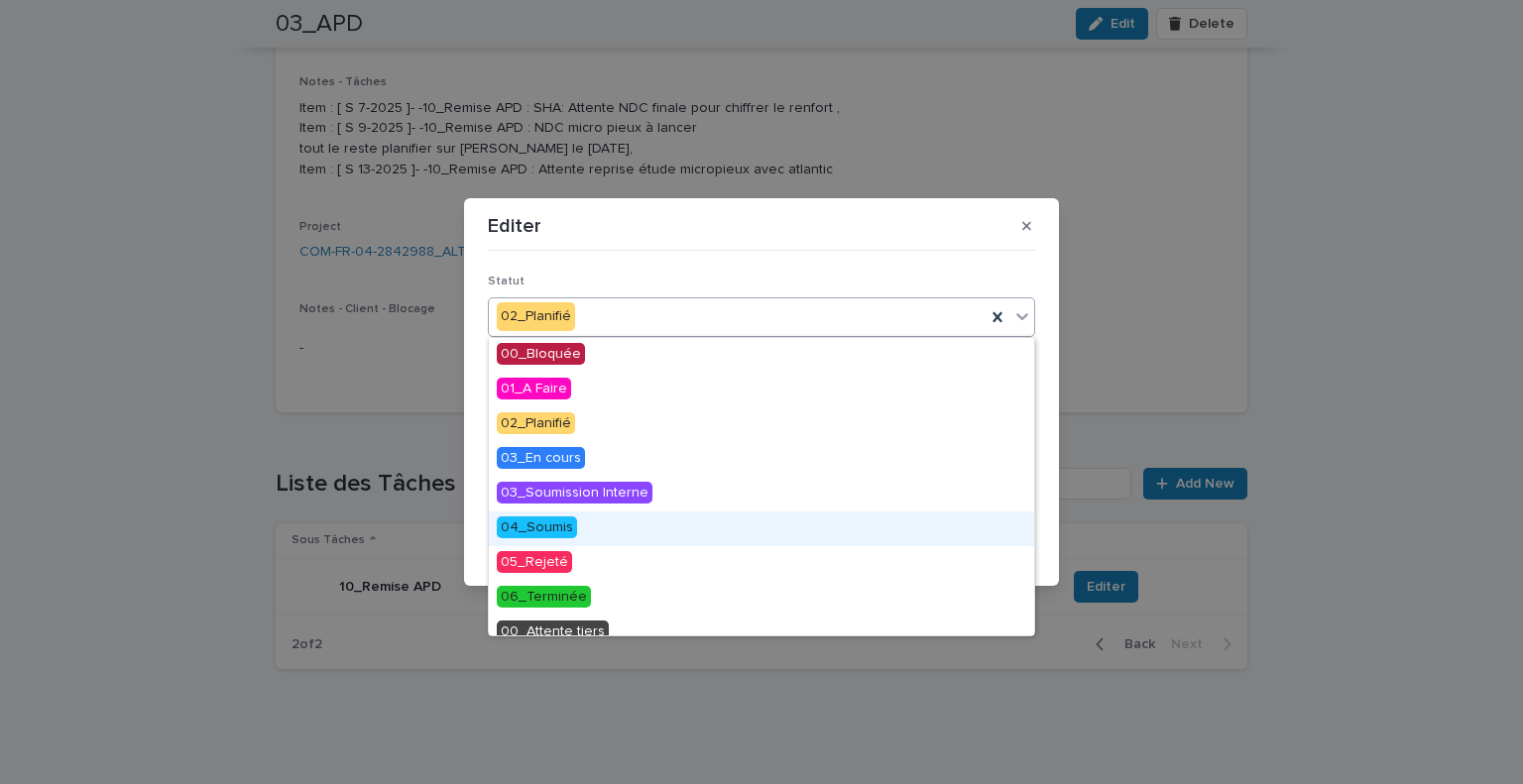 click on "04_Soumis" at bounding box center (536, 527) 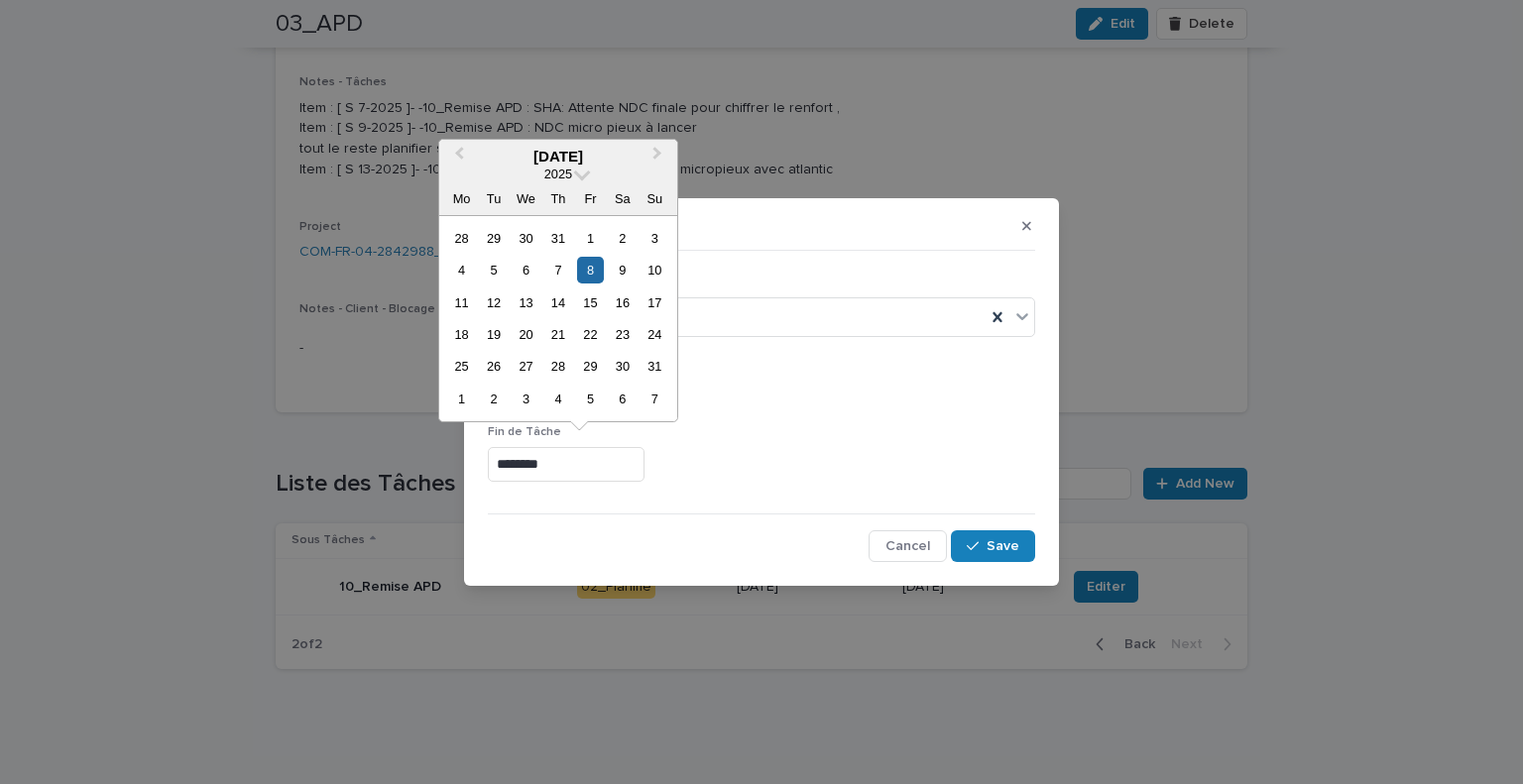 drag, startPoint x: 581, startPoint y: 463, endPoint x: 384, endPoint y: 450, distance: 197.42847 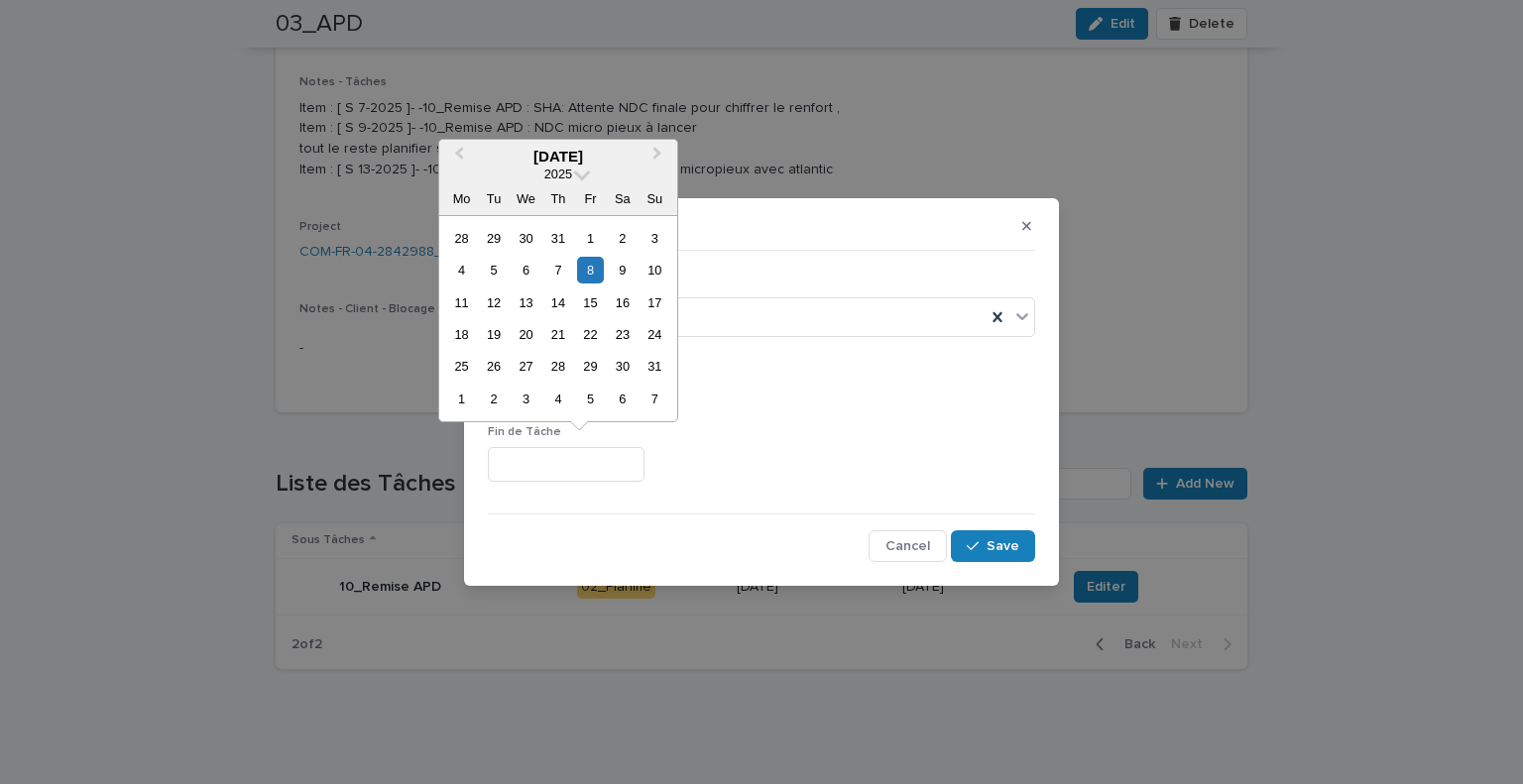 click at bounding box center [566, 464] 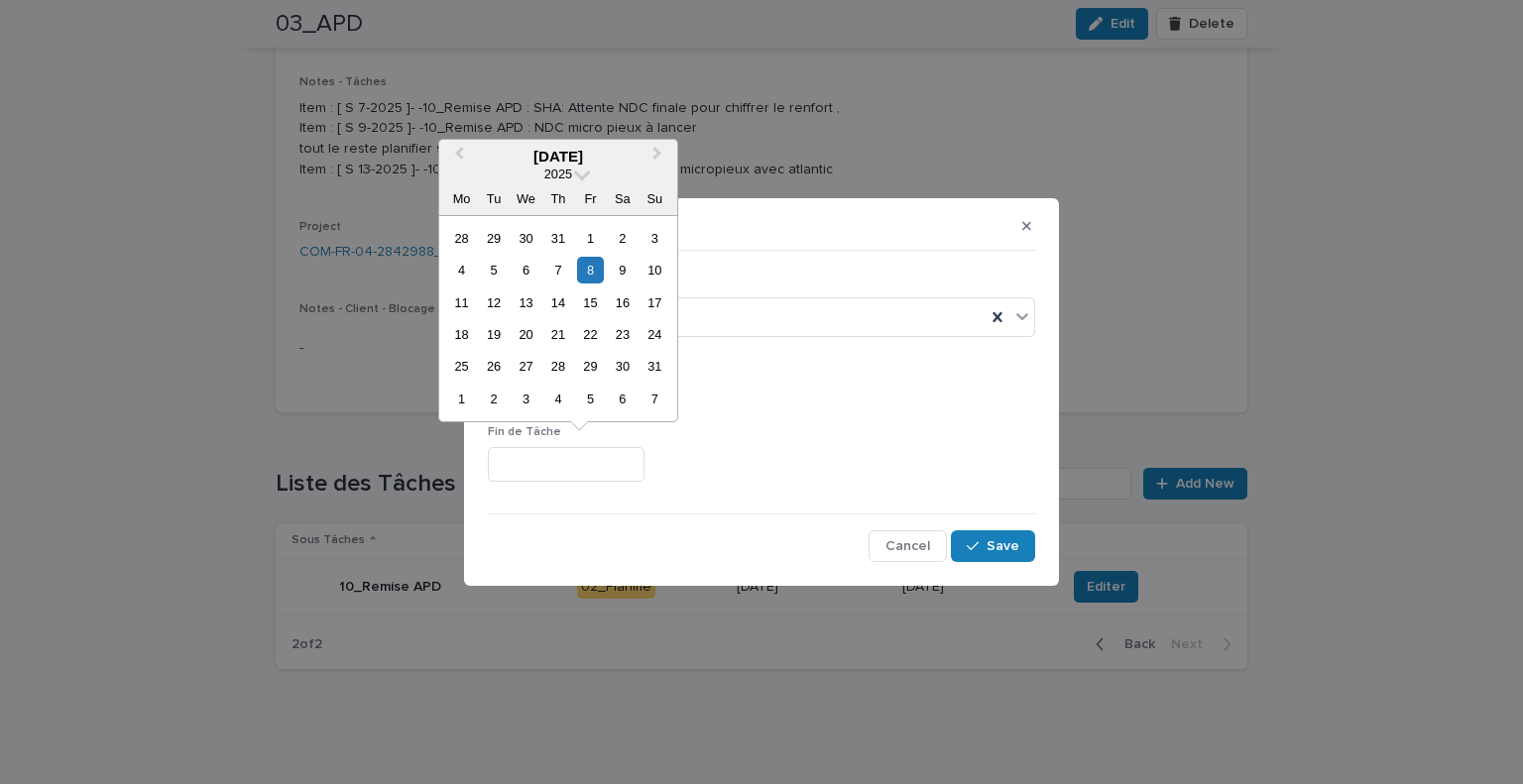 click at bounding box center [762, 464] 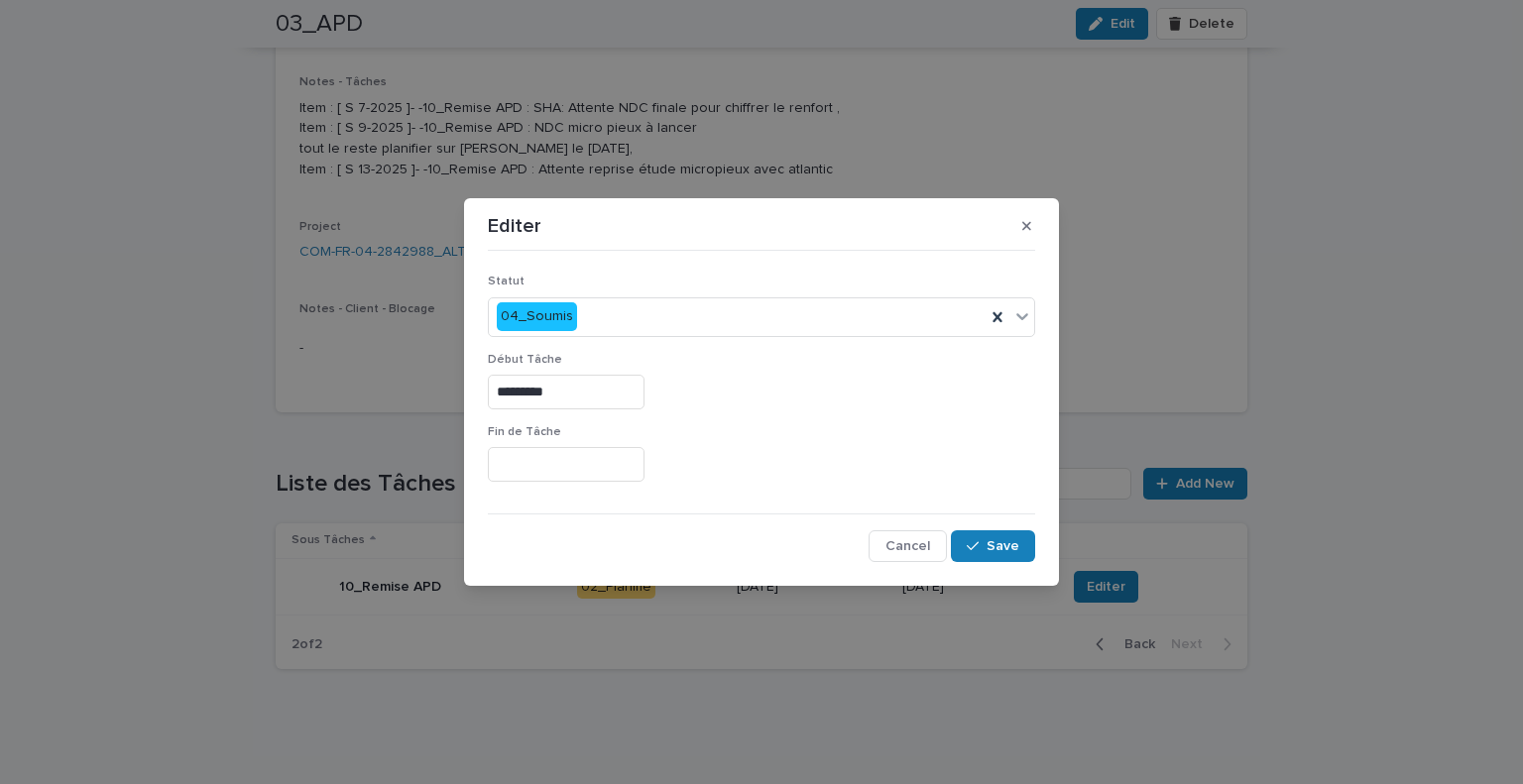 click at bounding box center (566, 464) 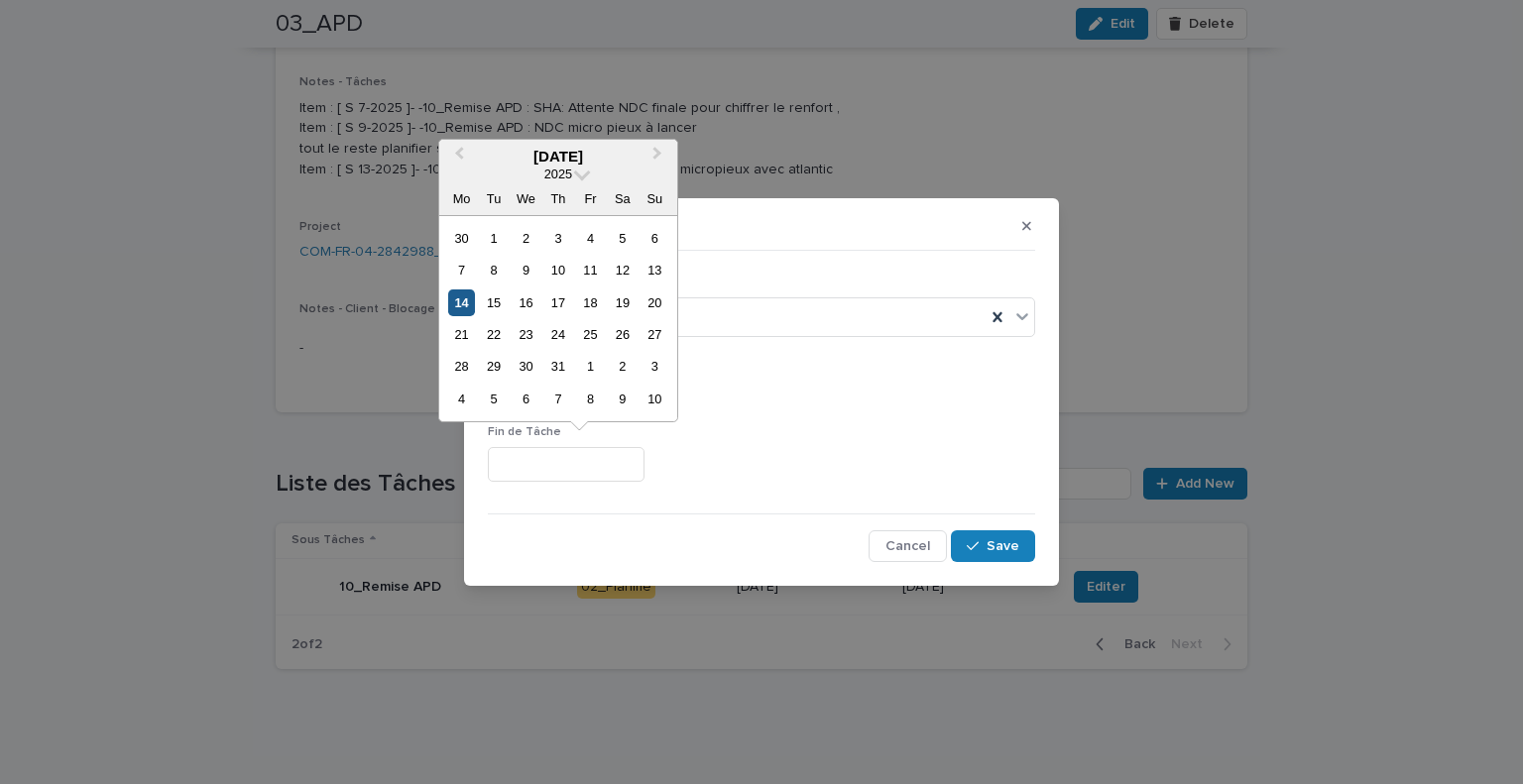 click on "14" at bounding box center [461, 302] 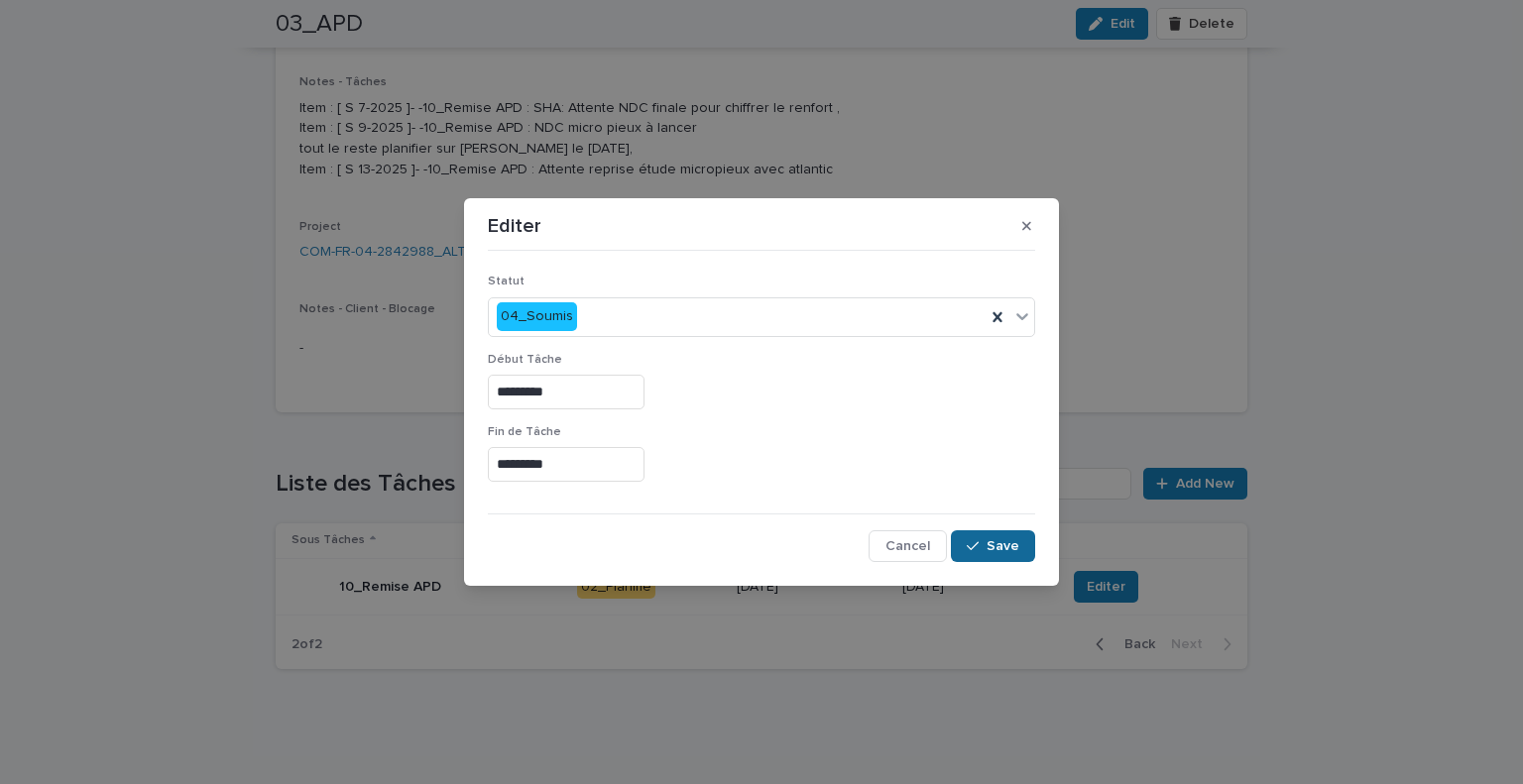 click on "Save" at bounding box center (993, 546) 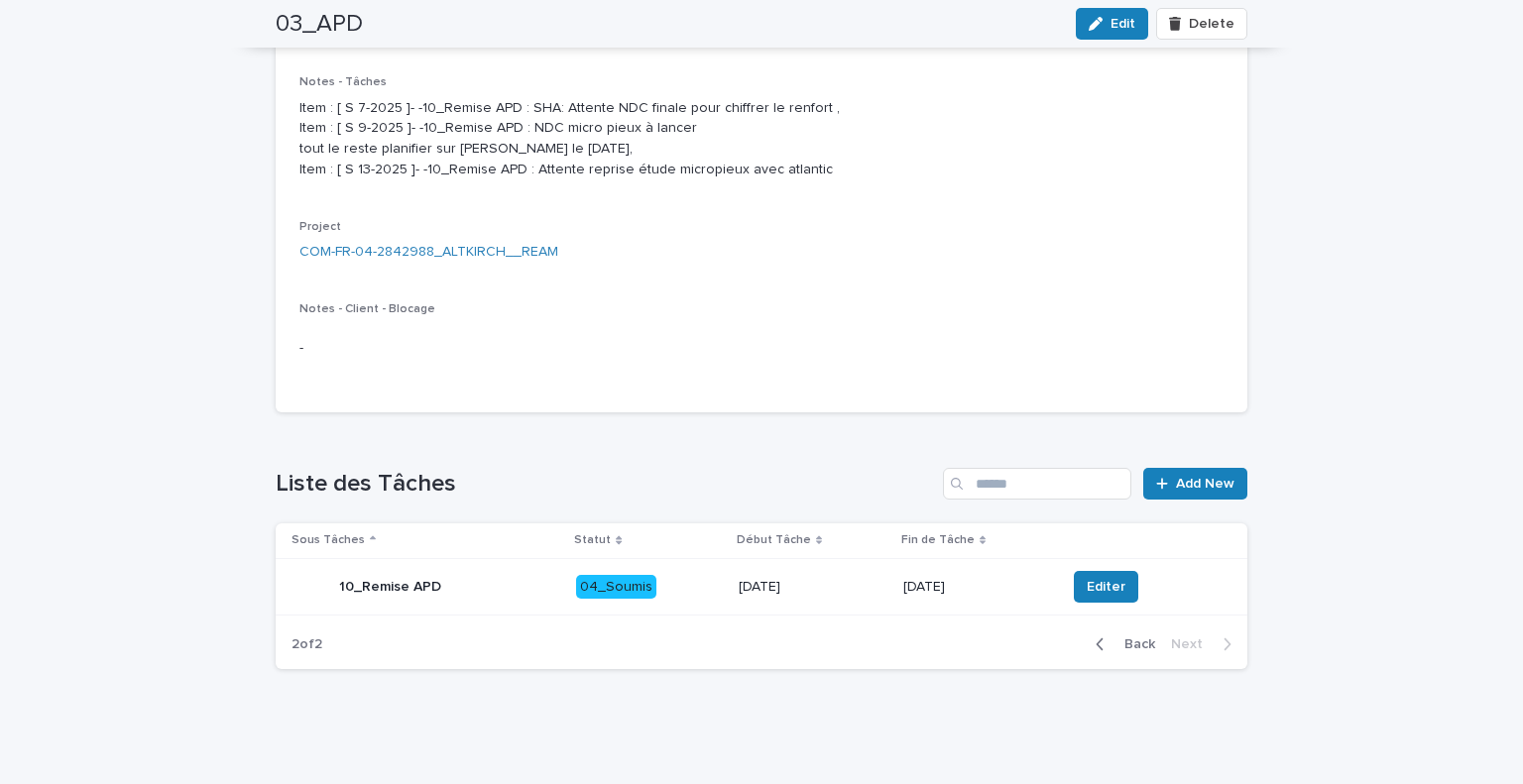 scroll, scrollTop: 0, scrollLeft: 0, axis: both 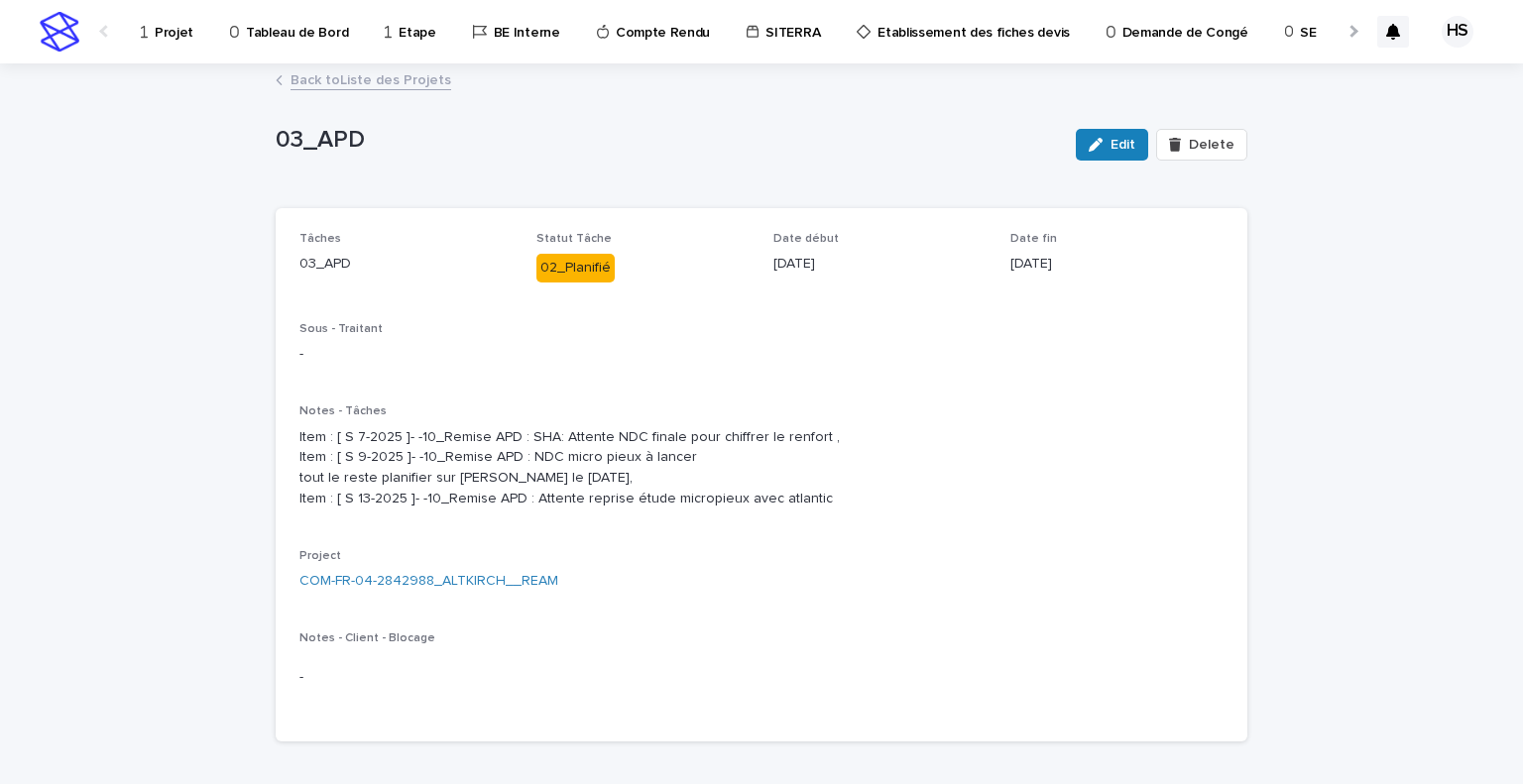 click on "Projet" at bounding box center (174, 21) 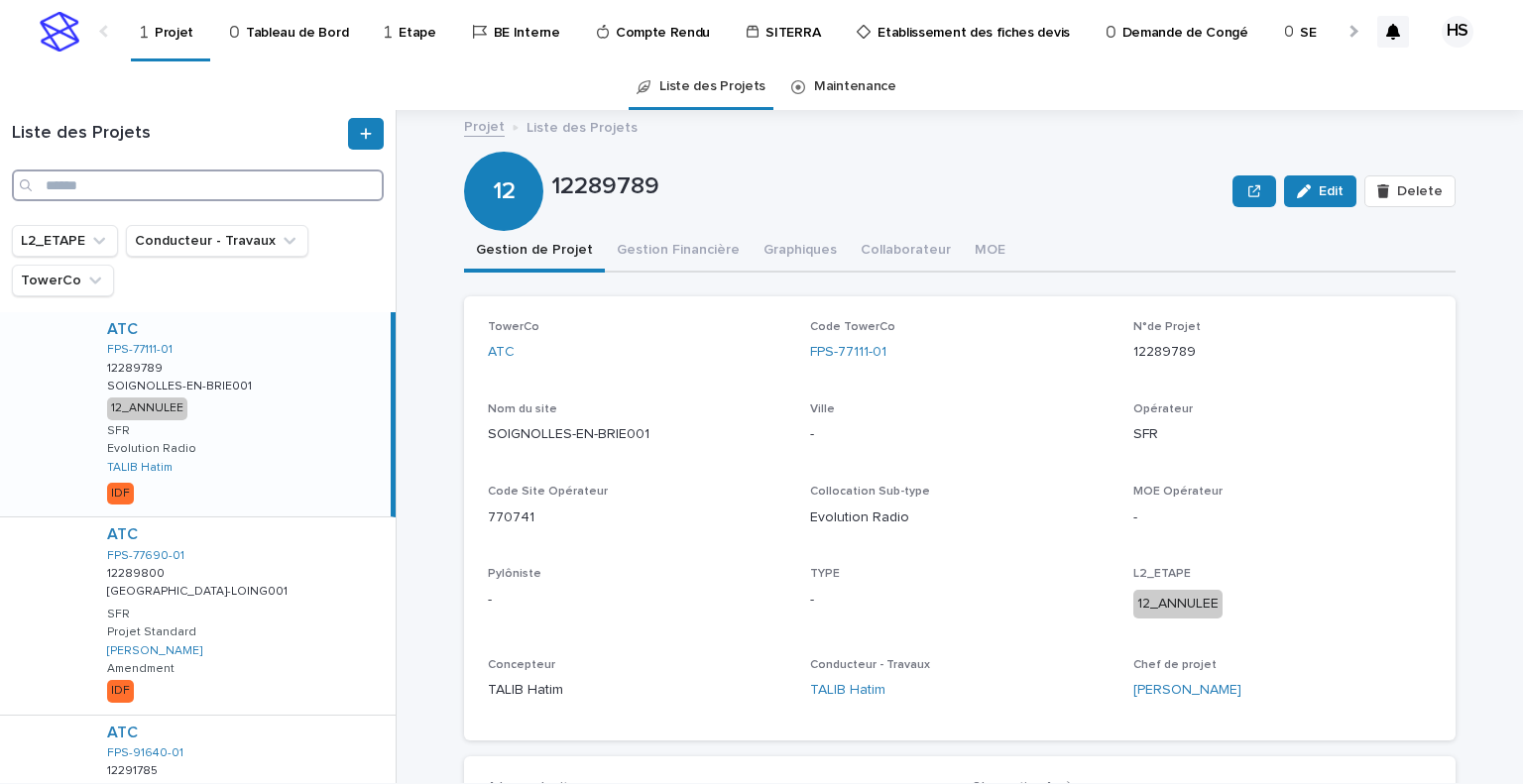 click at bounding box center (197, 185) 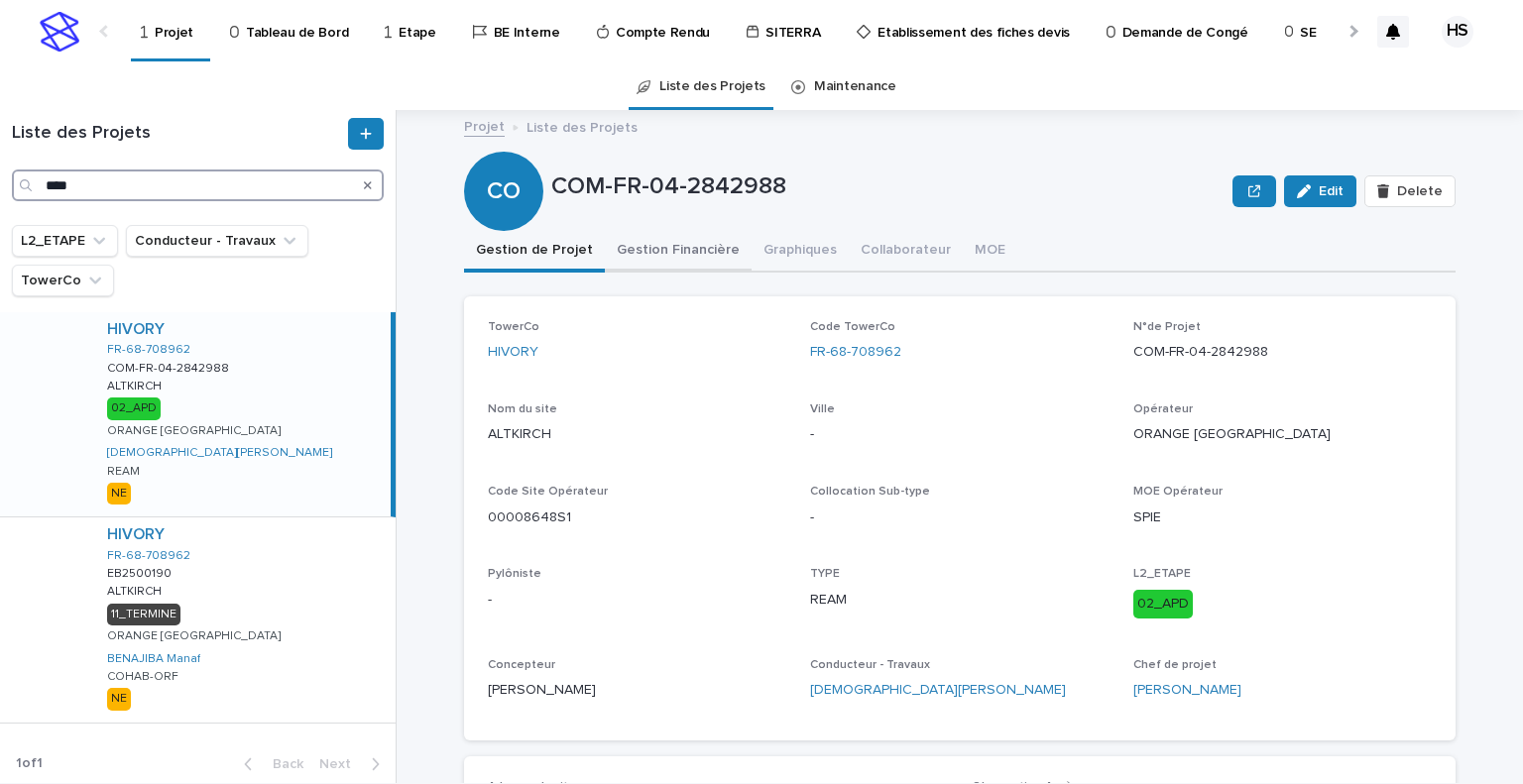 type on "****" 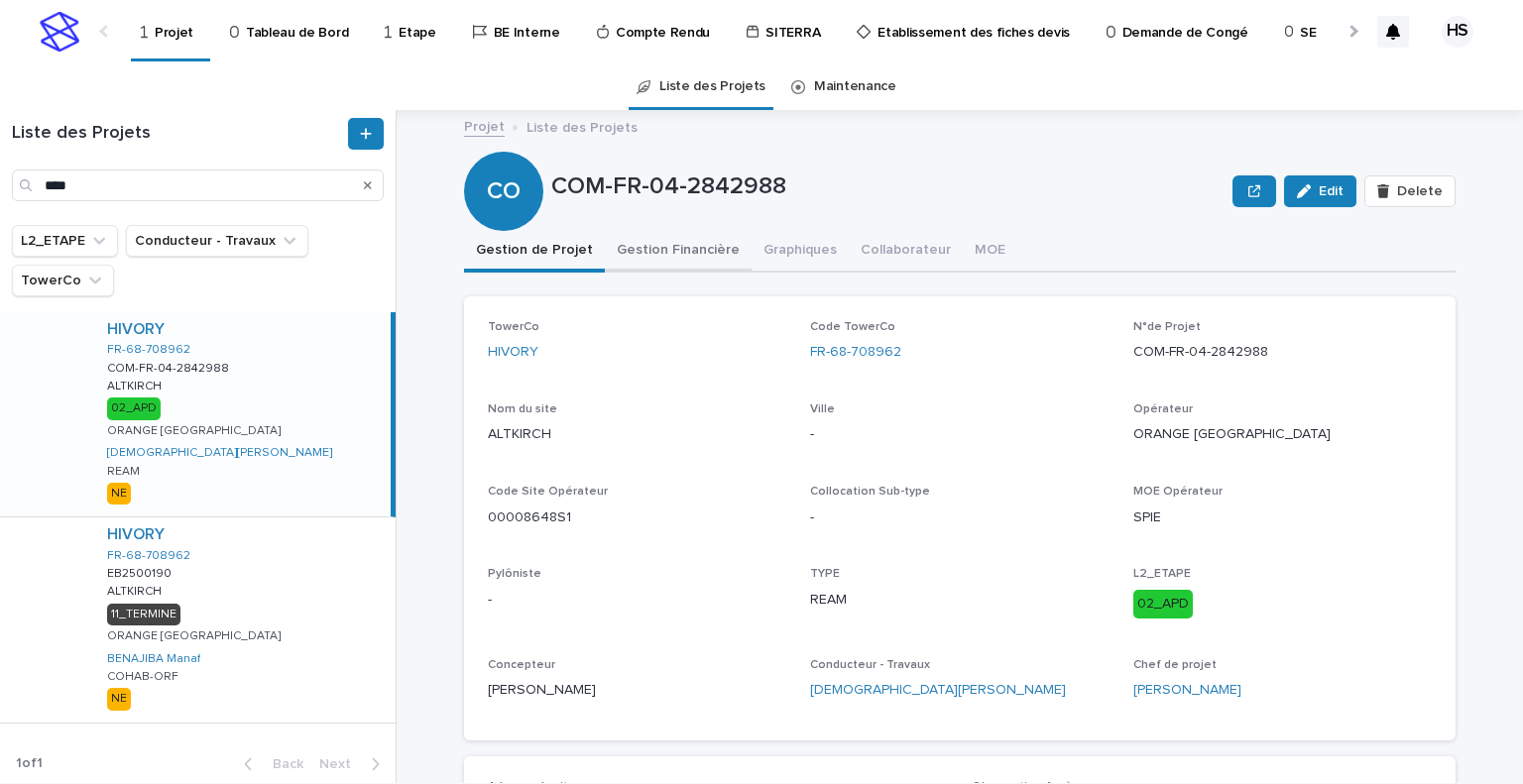 click on "Gestion Financière" at bounding box center [678, 252] 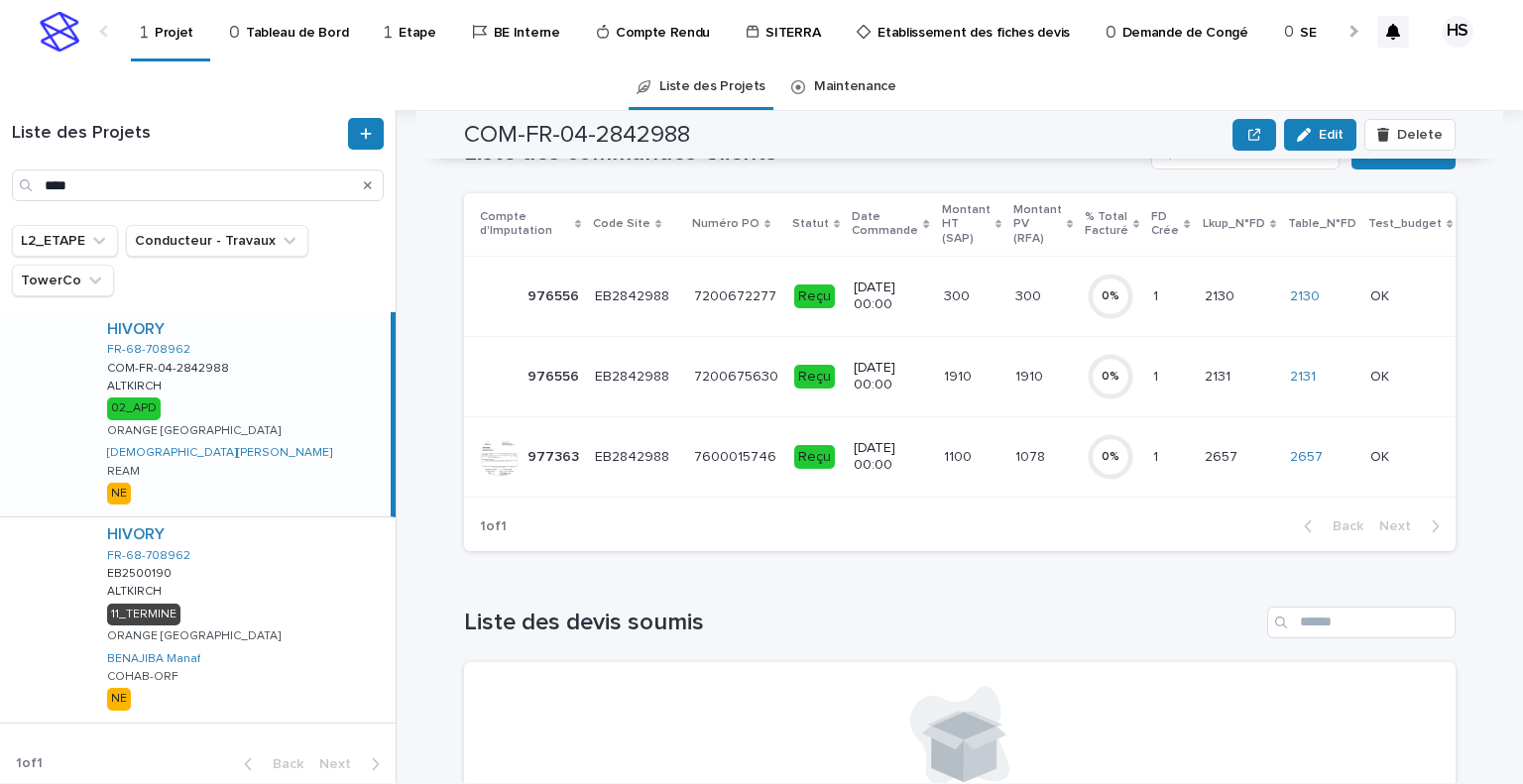 scroll, scrollTop: 99, scrollLeft: 0, axis: vertical 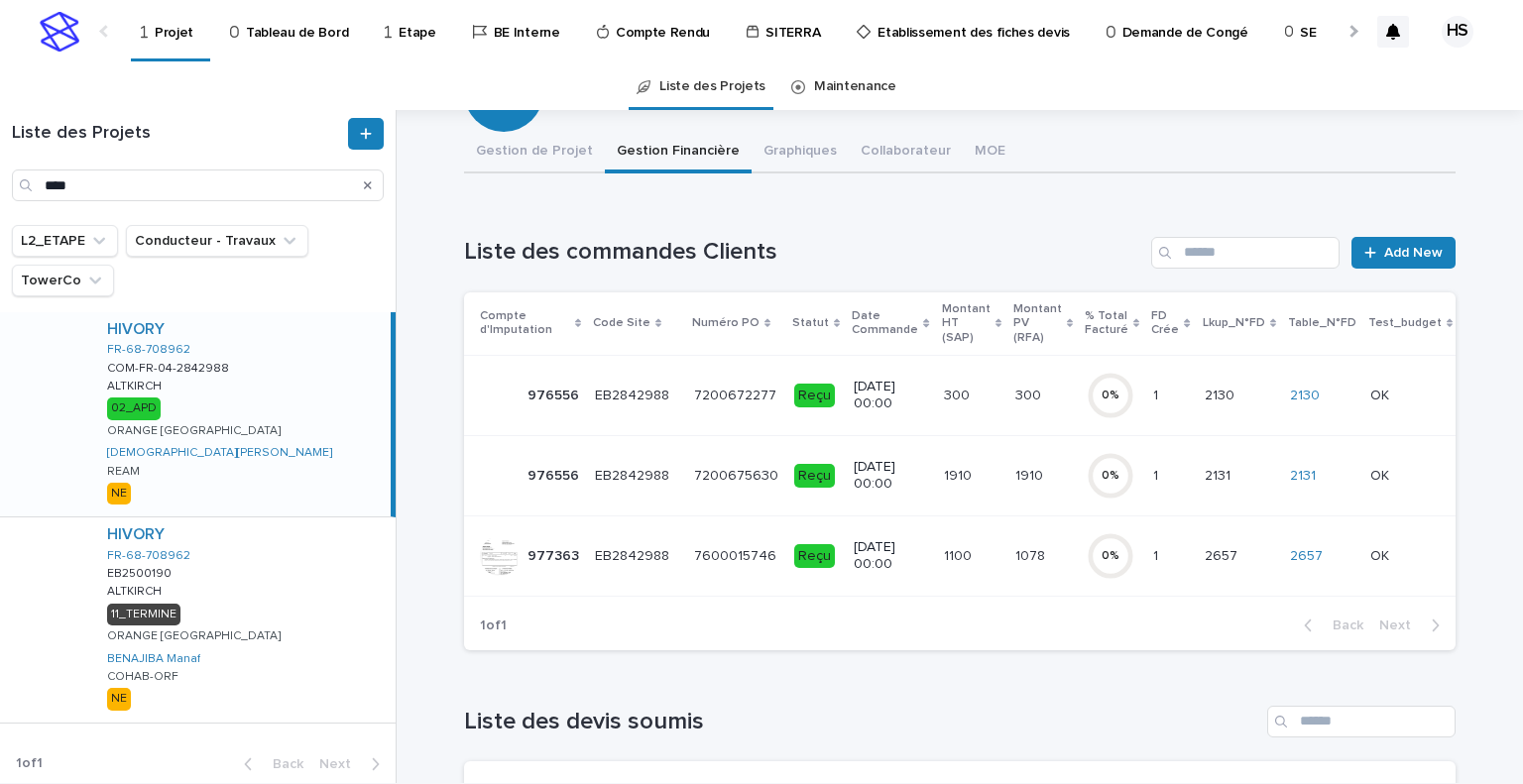 click on "1100 1100" at bounding box center (972, 555) 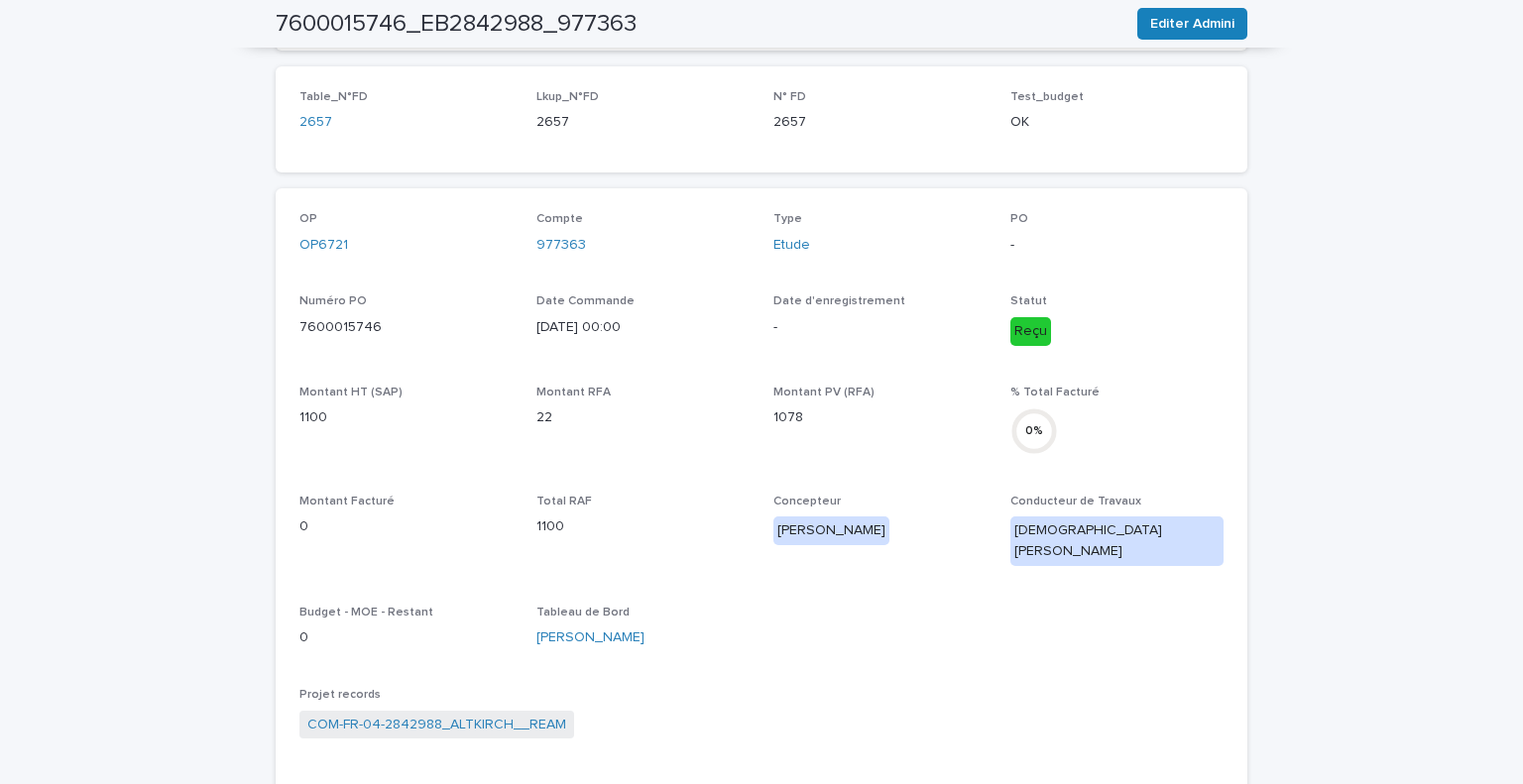 scroll, scrollTop: 0, scrollLeft: 0, axis: both 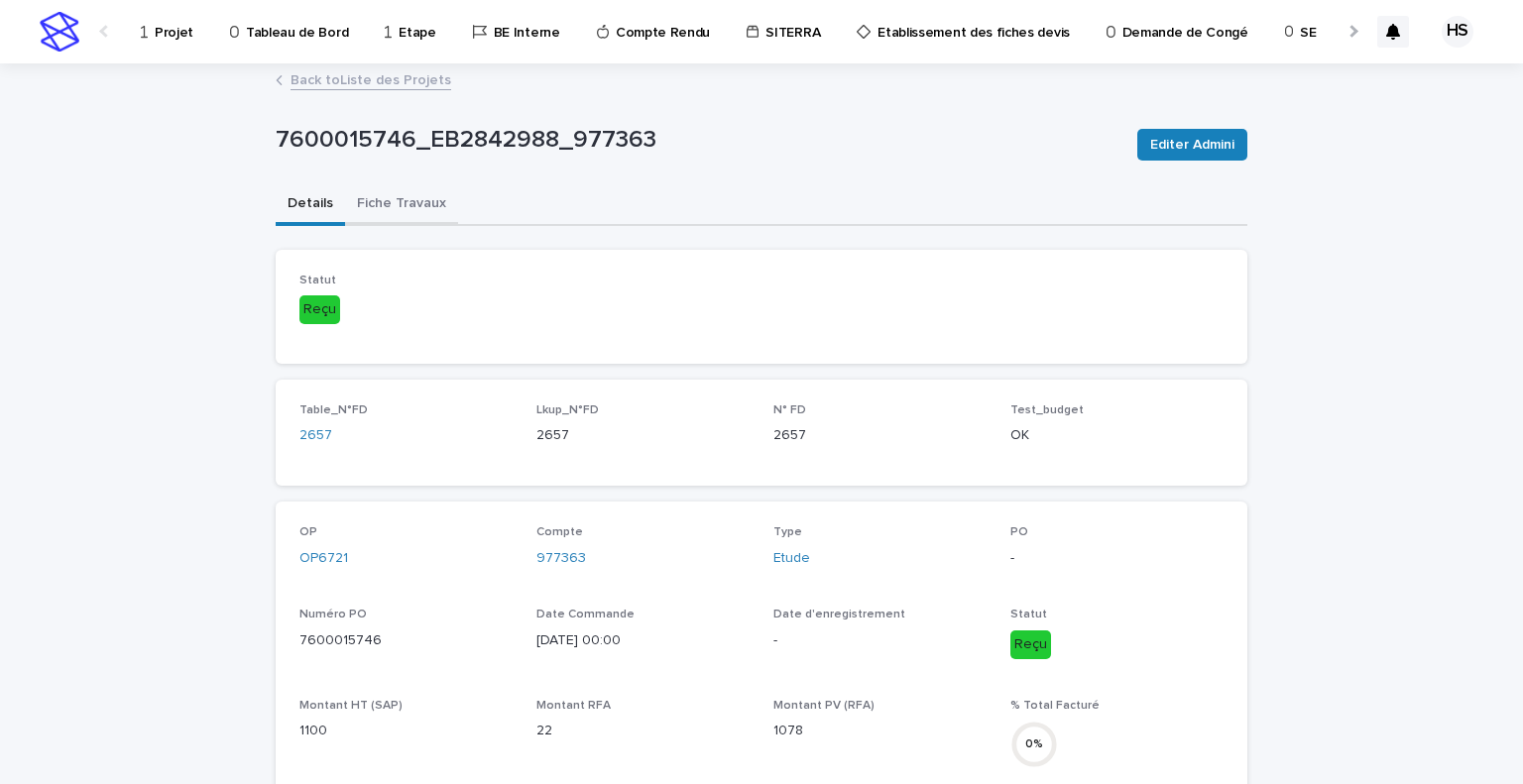 click on "Fiche Travaux" at bounding box center [402, 205] 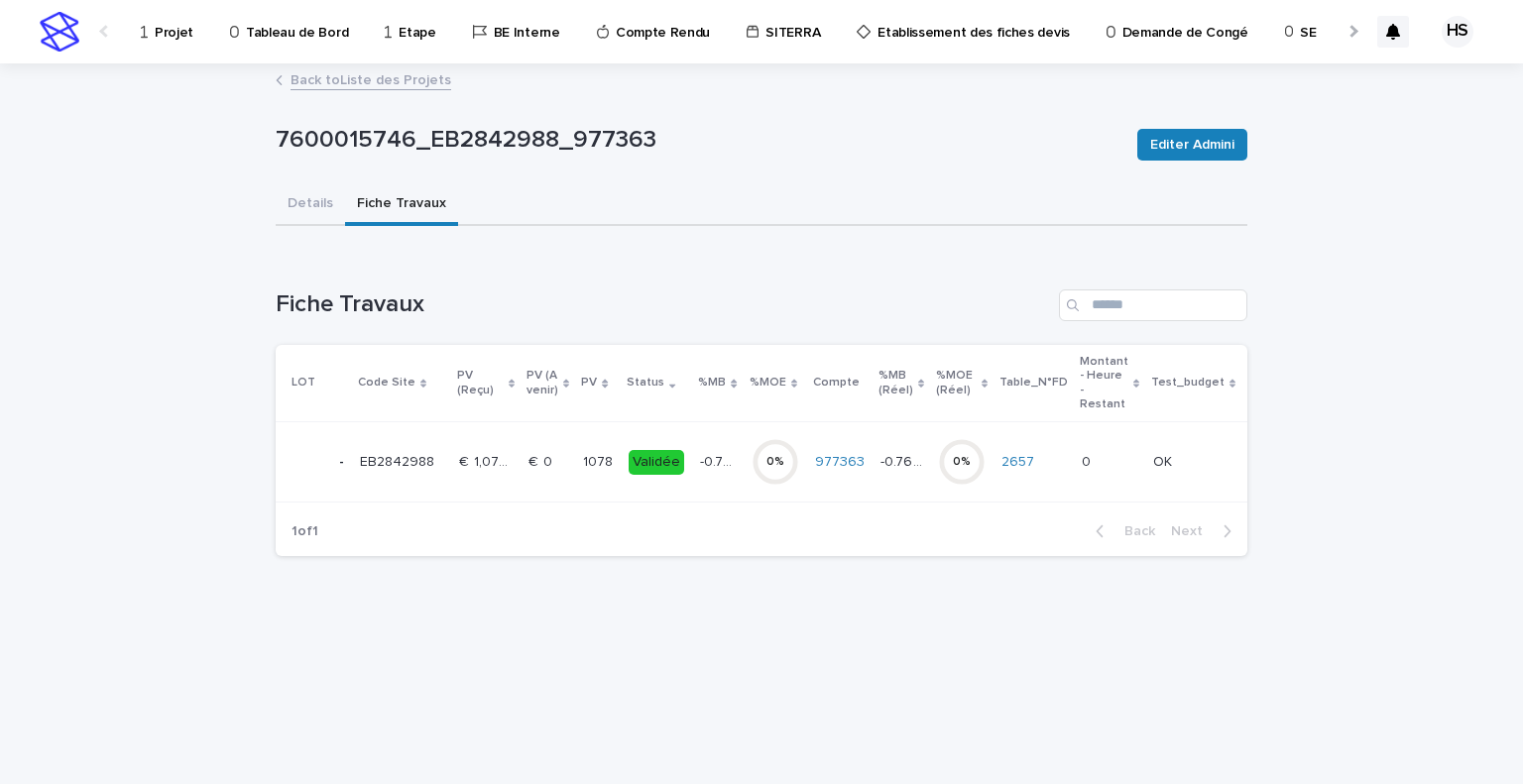 click on "Projet" at bounding box center [171, 21] 